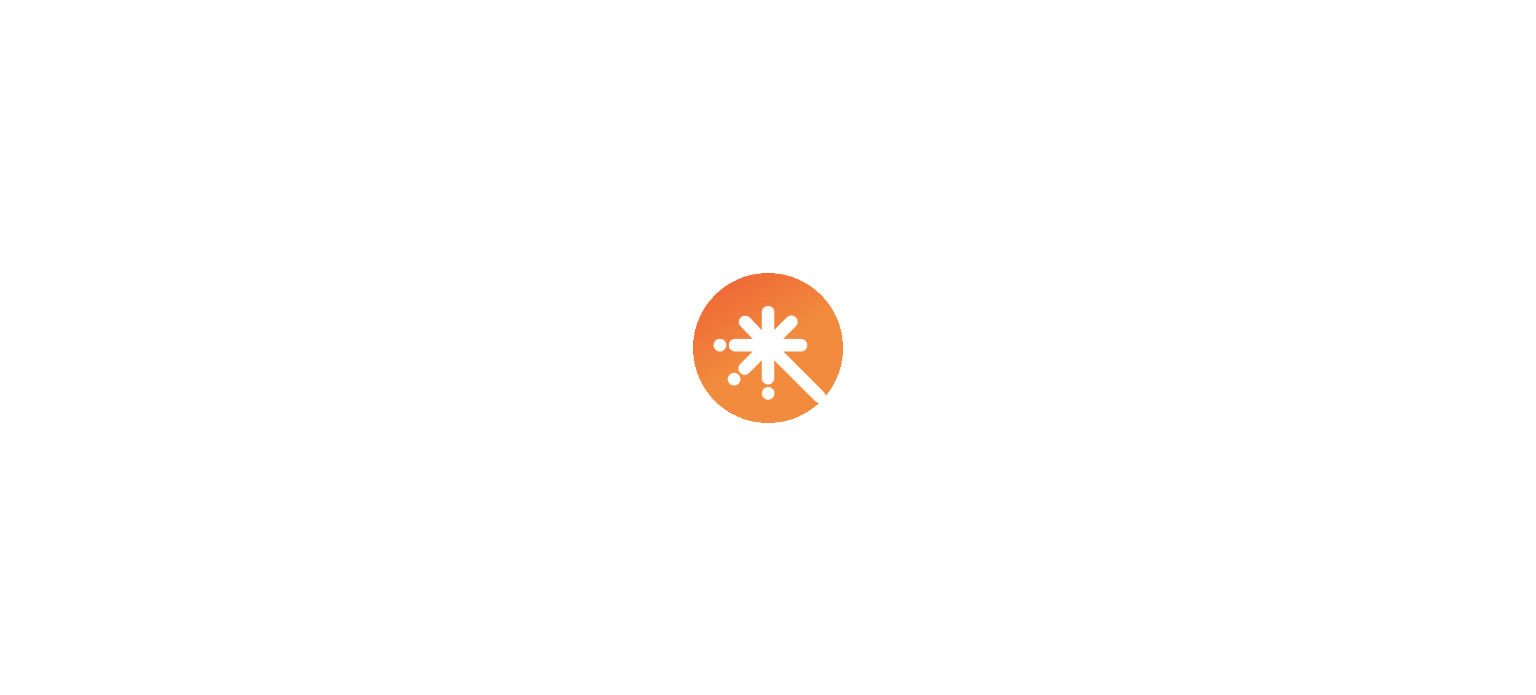 scroll, scrollTop: 0, scrollLeft: 0, axis: both 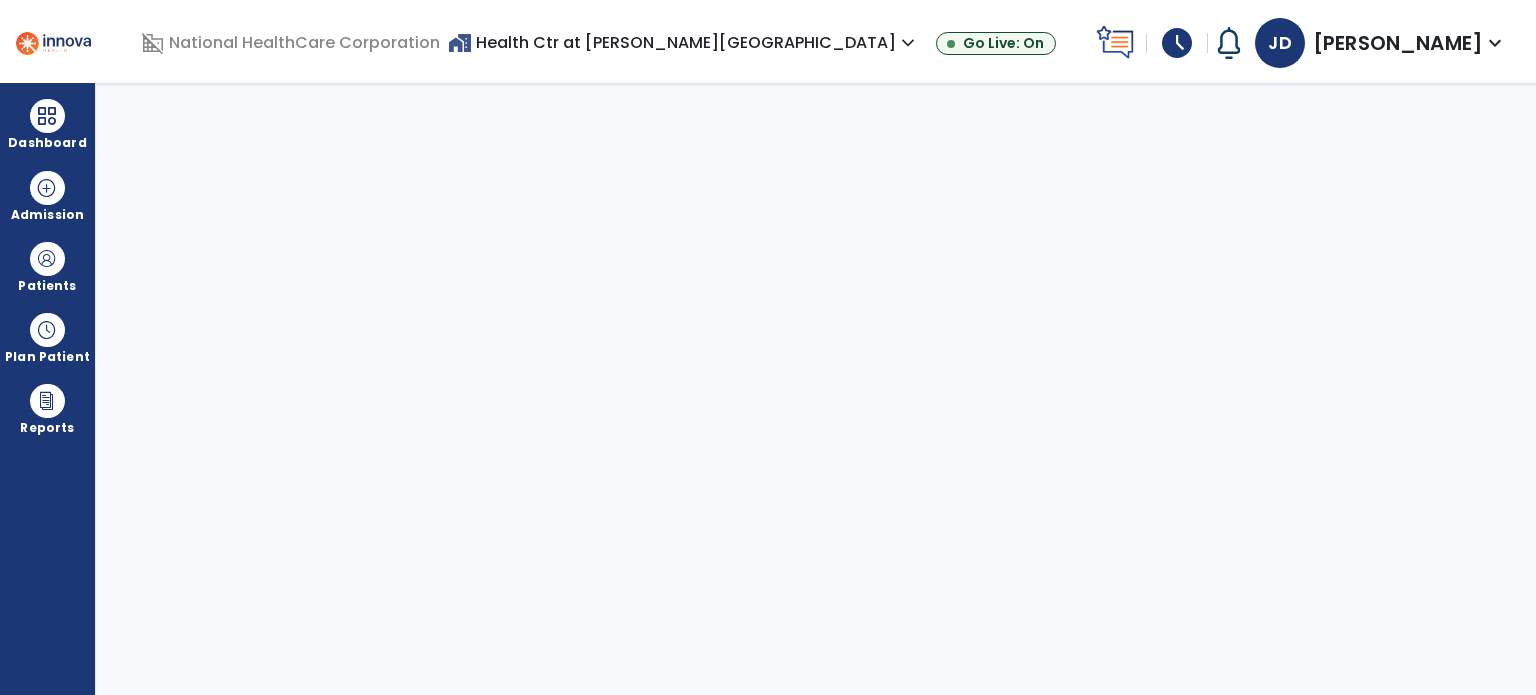 select on "****" 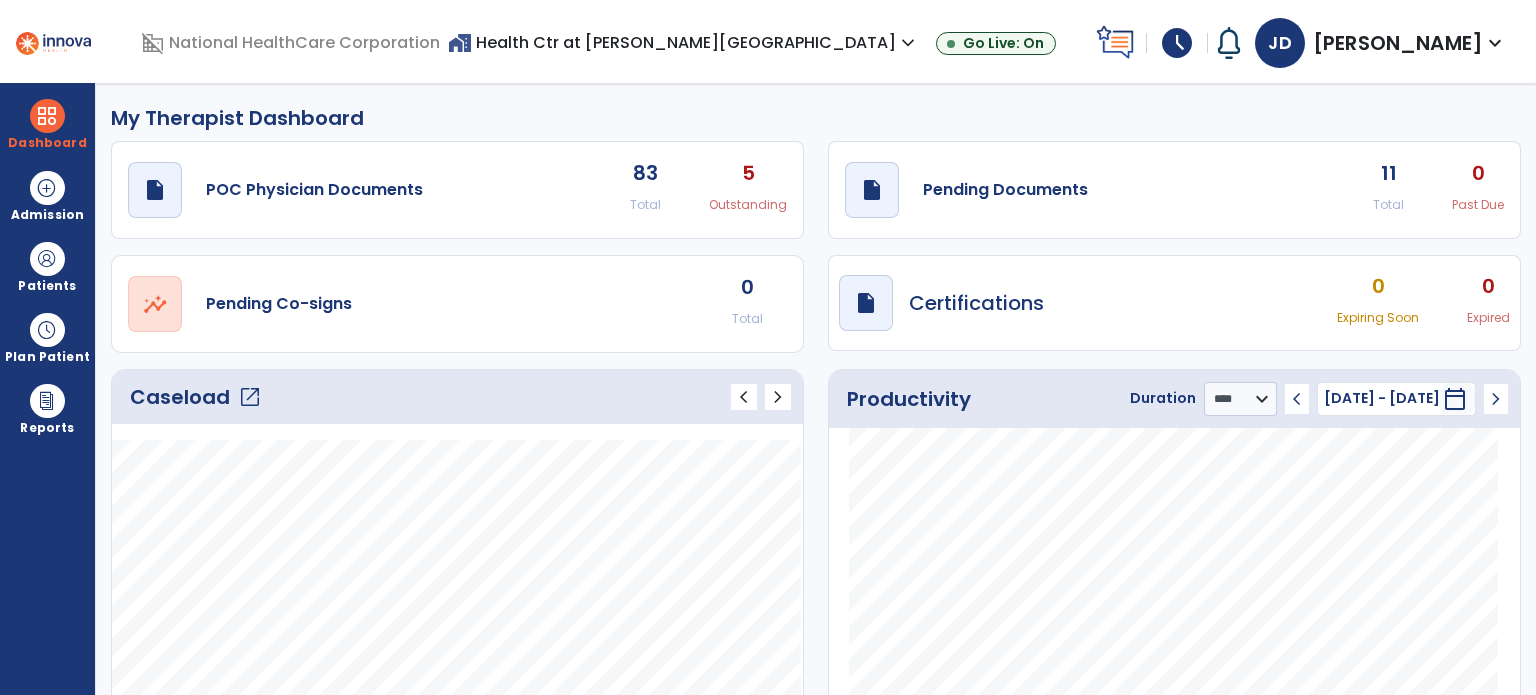 click on "open_in_new" 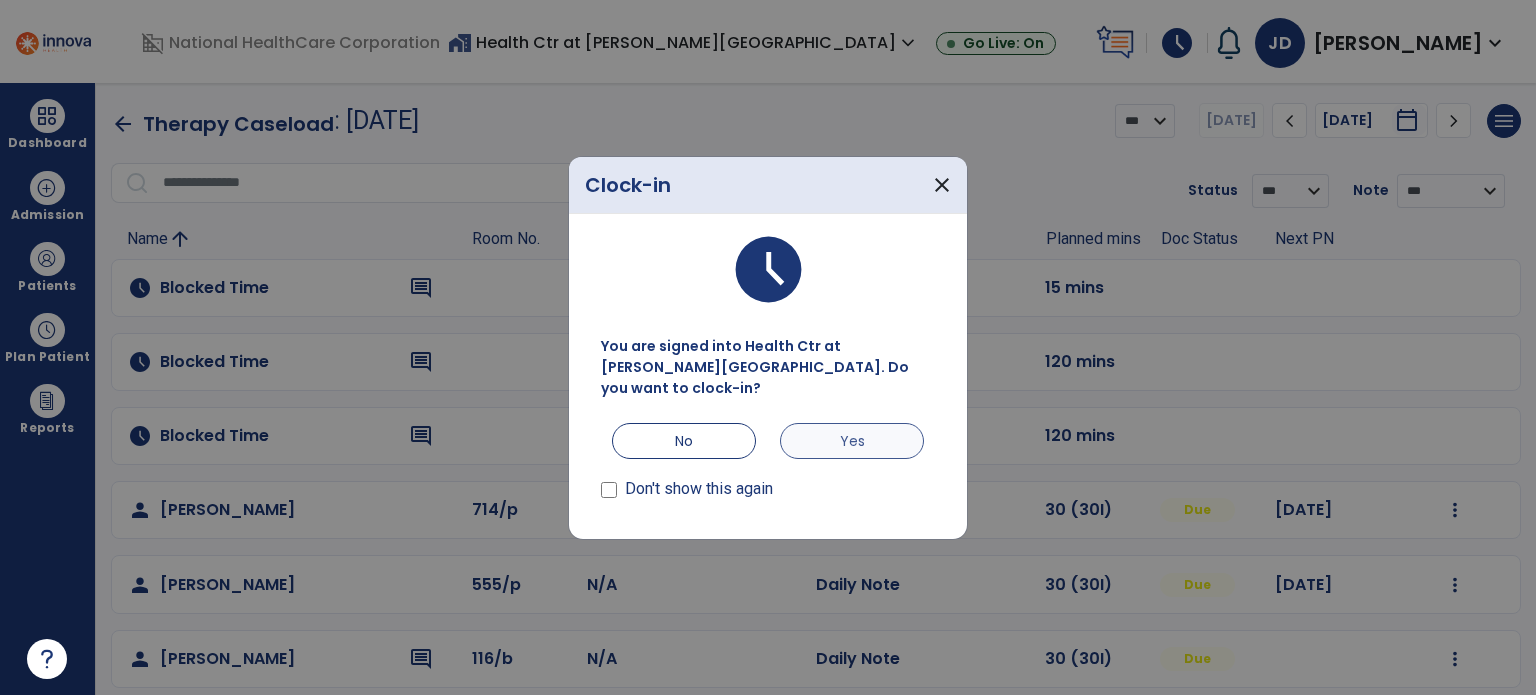 click on "Yes" at bounding box center (852, 441) 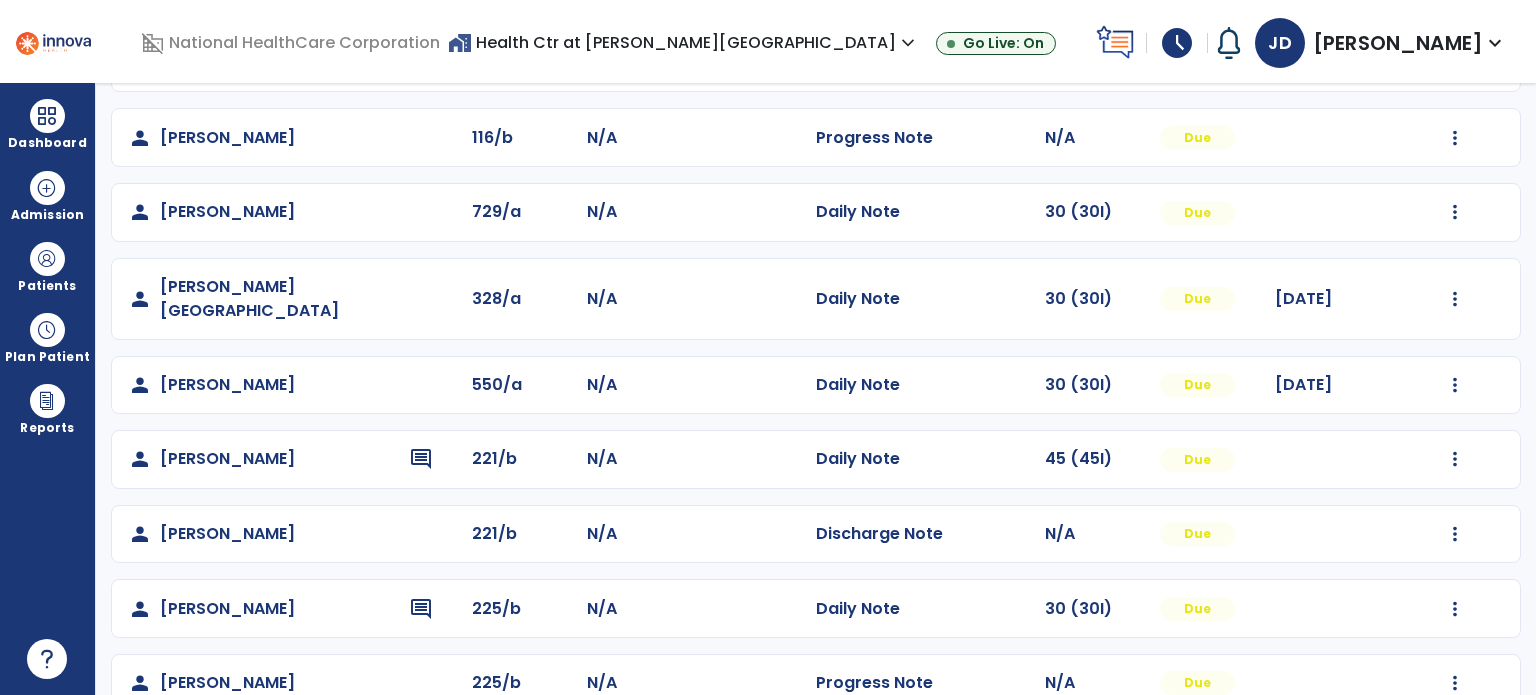 scroll, scrollTop: 614, scrollLeft: 0, axis: vertical 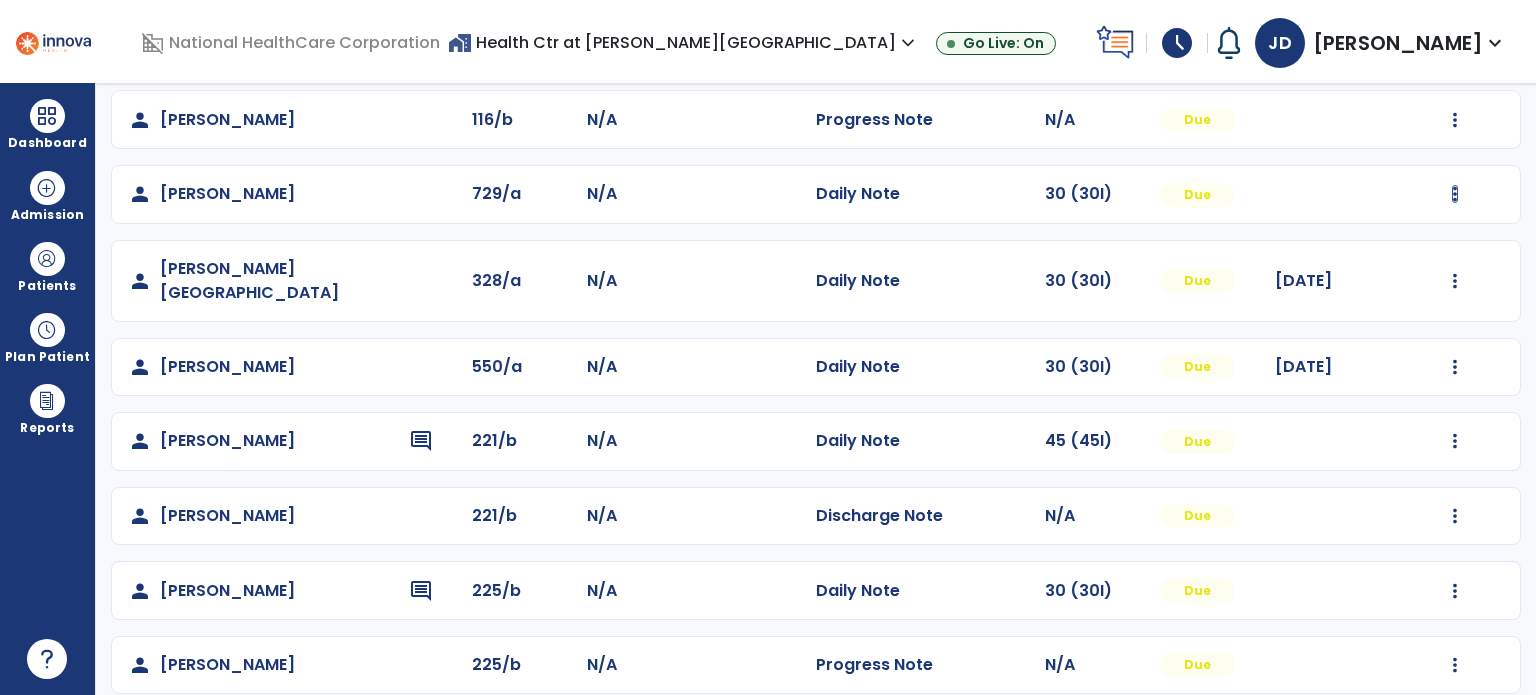 click at bounding box center (1455, -104) 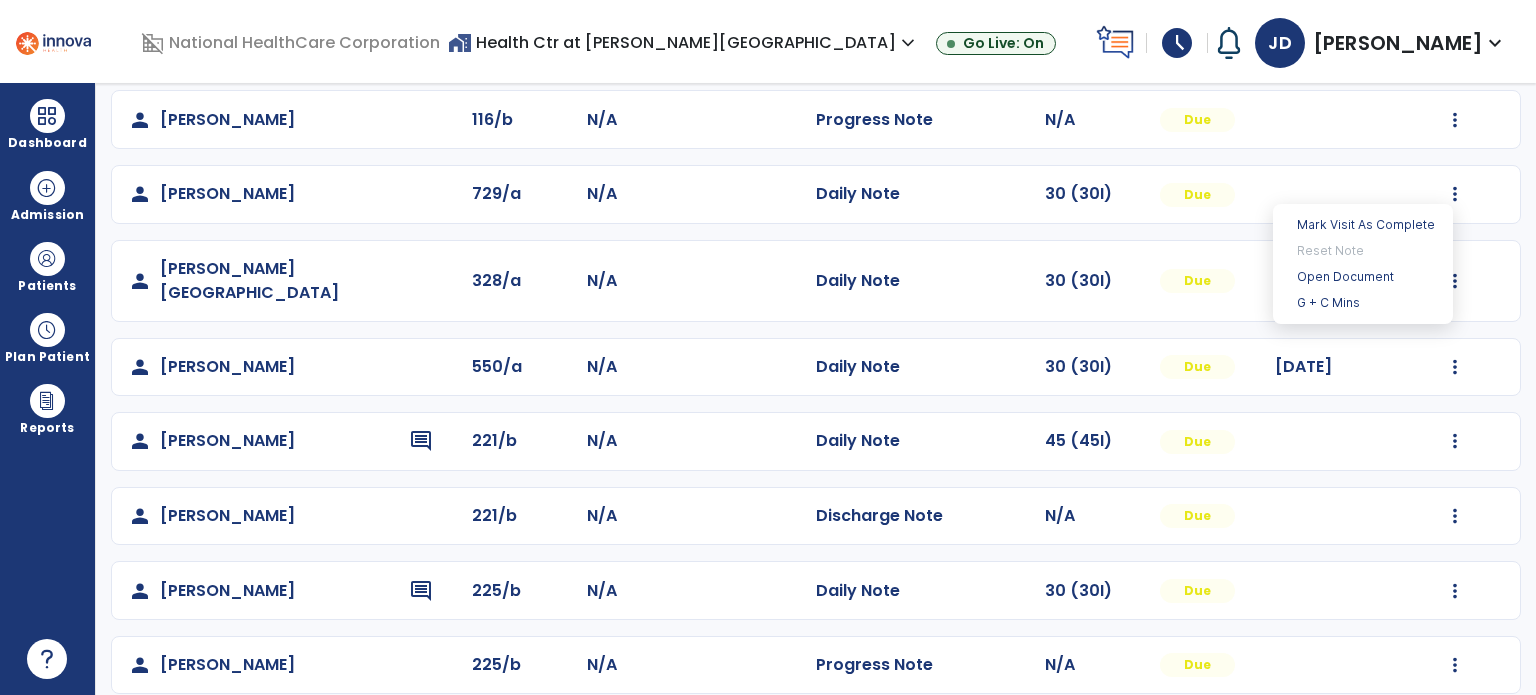 click on "Omoregie, Regina" 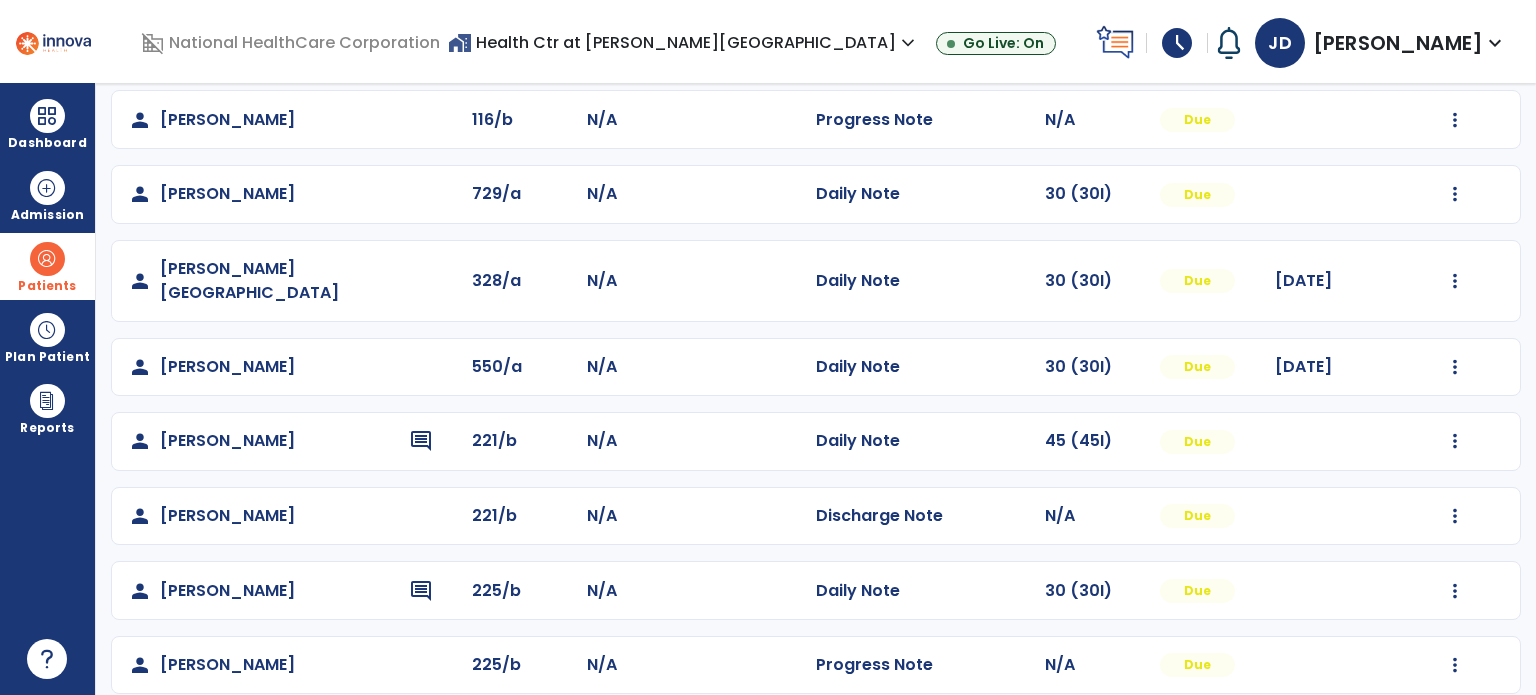 click at bounding box center [47, 259] 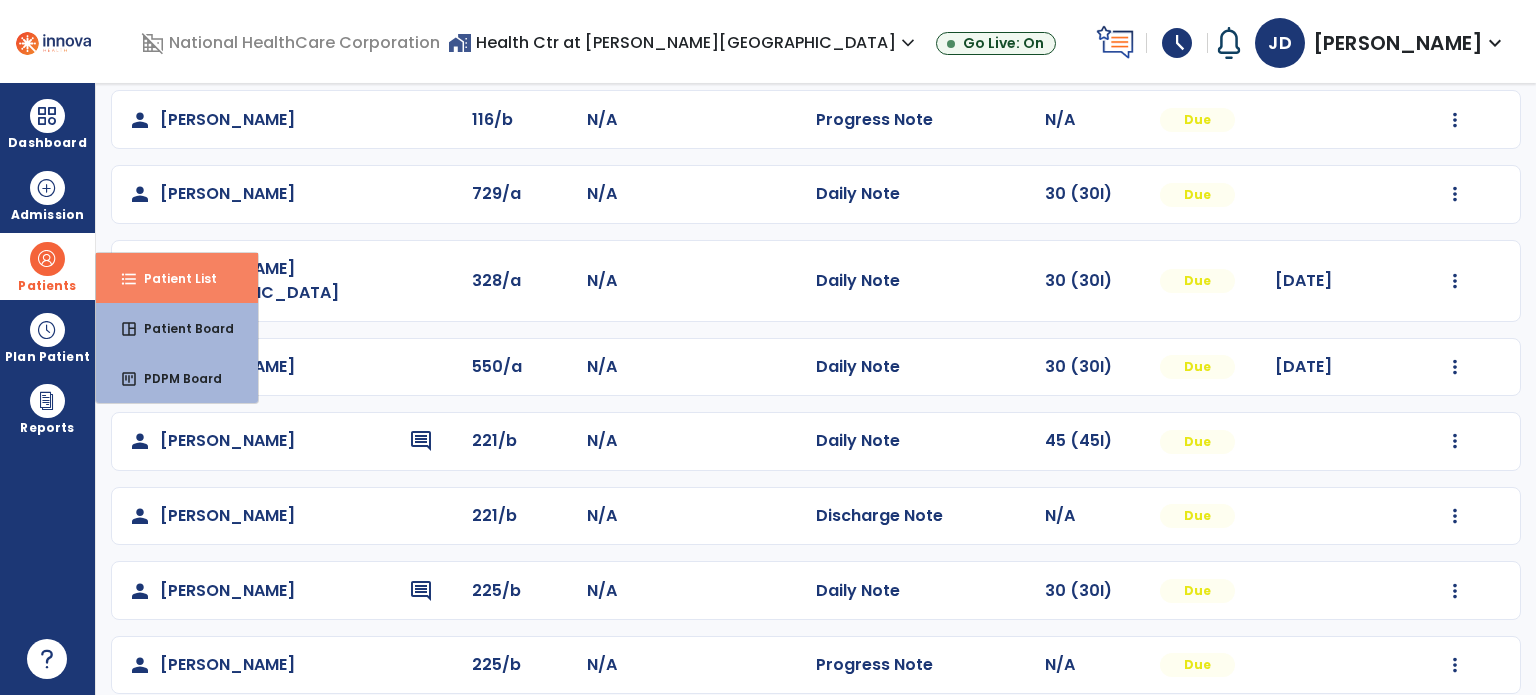 click on "format_list_bulleted  Patient List" at bounding box center (177, 278) 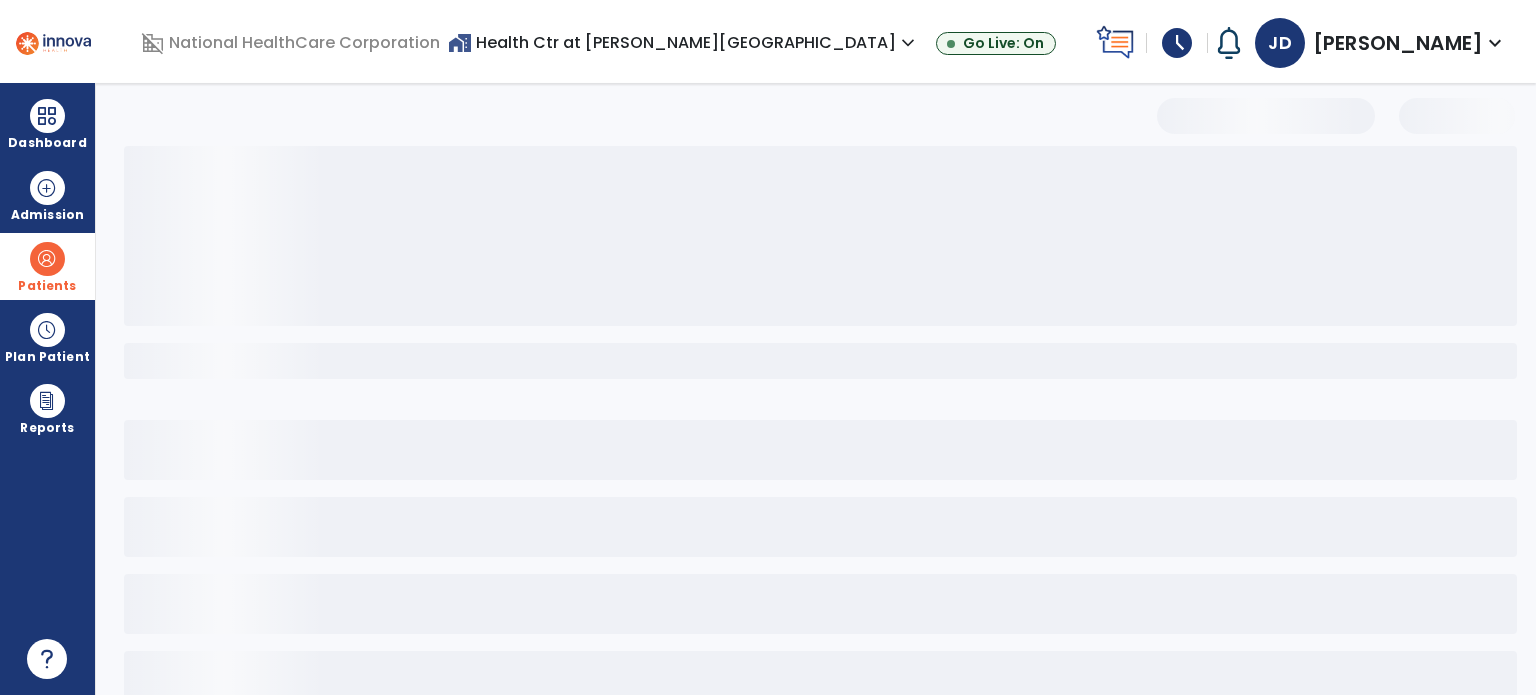 select on "***" 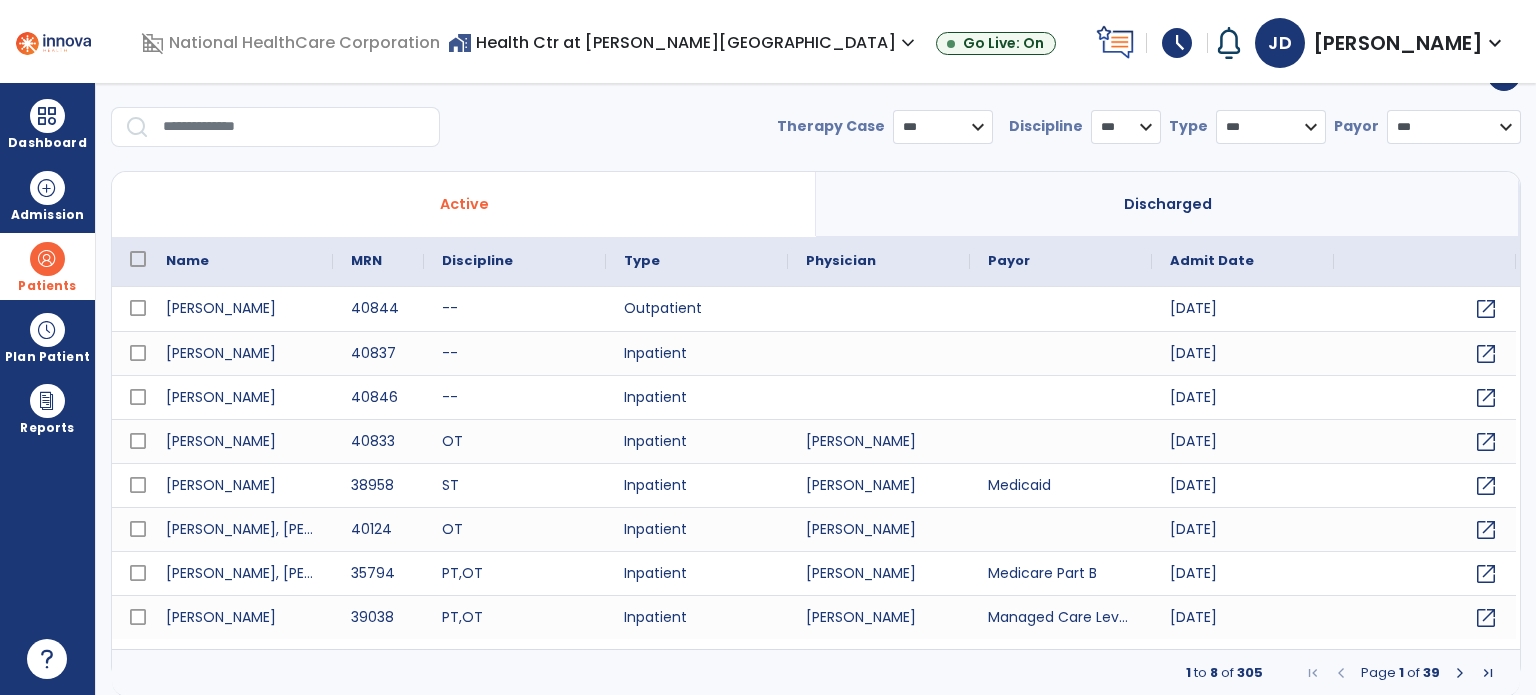 click at bounding box center (294, 127) 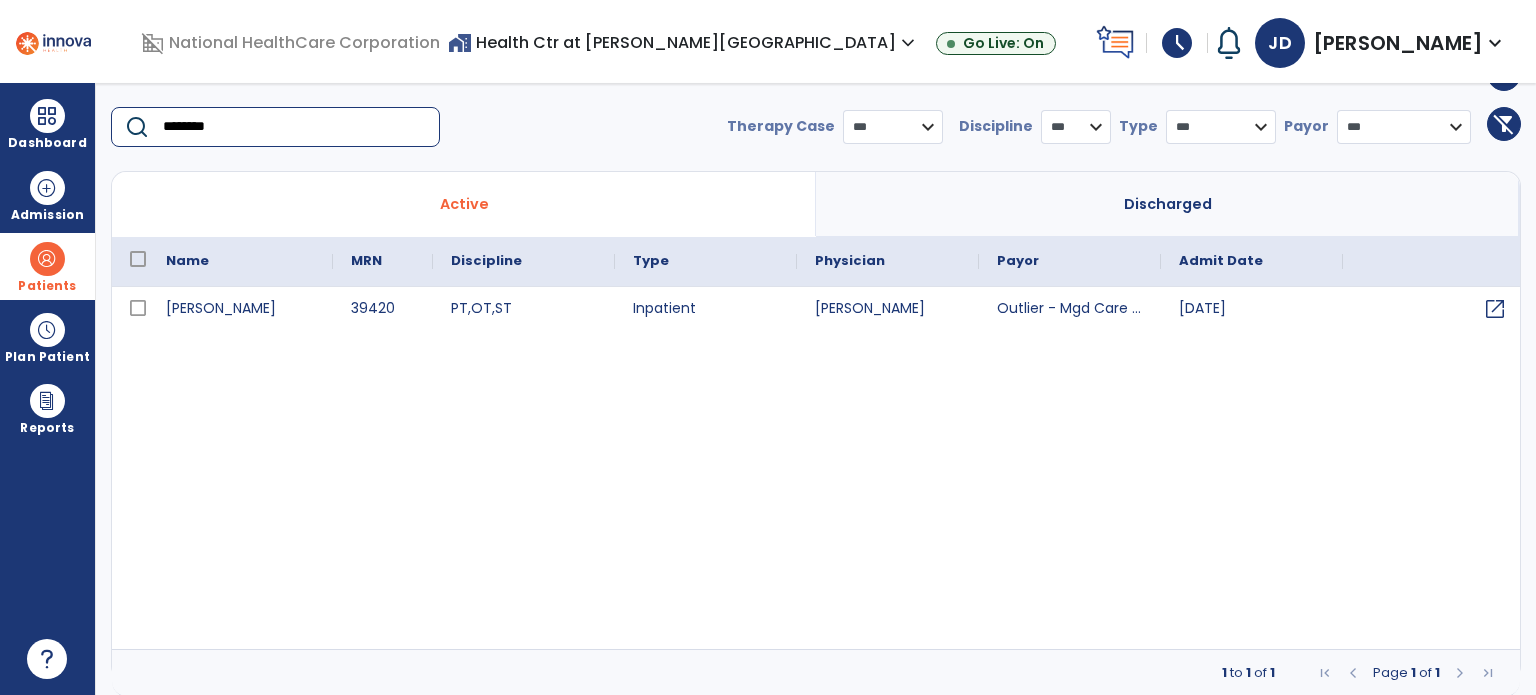 type on "********" 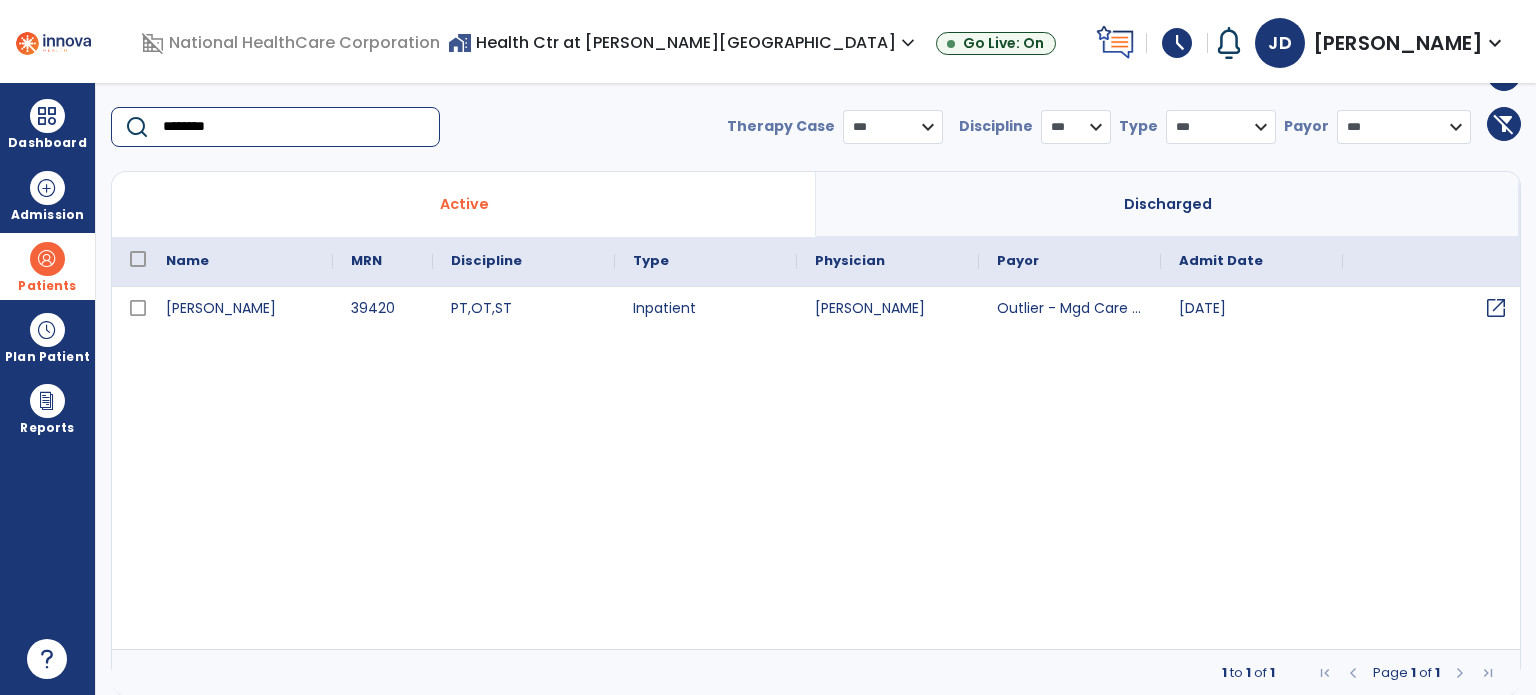 click on "open_in_new" at bounding box center [1496, 308] 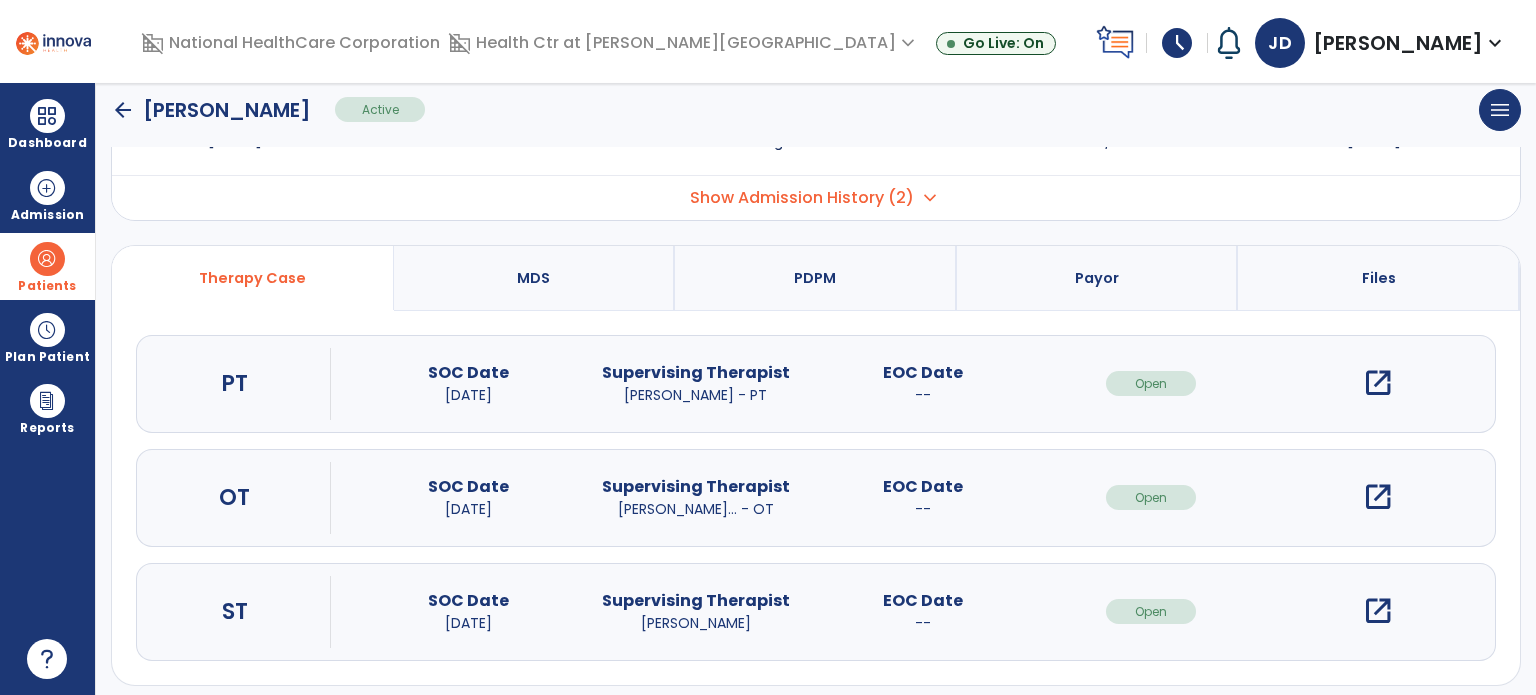 scroll, scrollTop: 107, scrollLeft: 0, axis: vertical 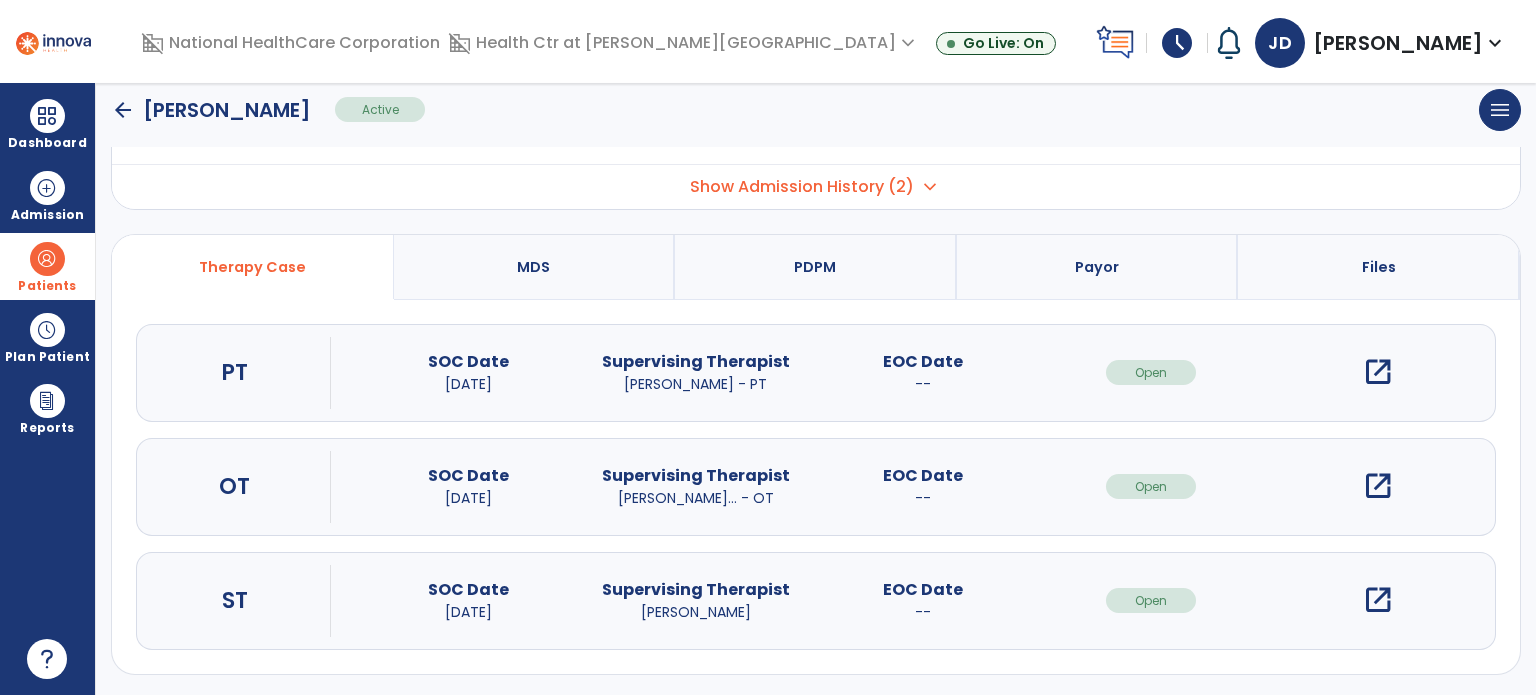 click on "open_in_new" at bounding box center (1378, 600) 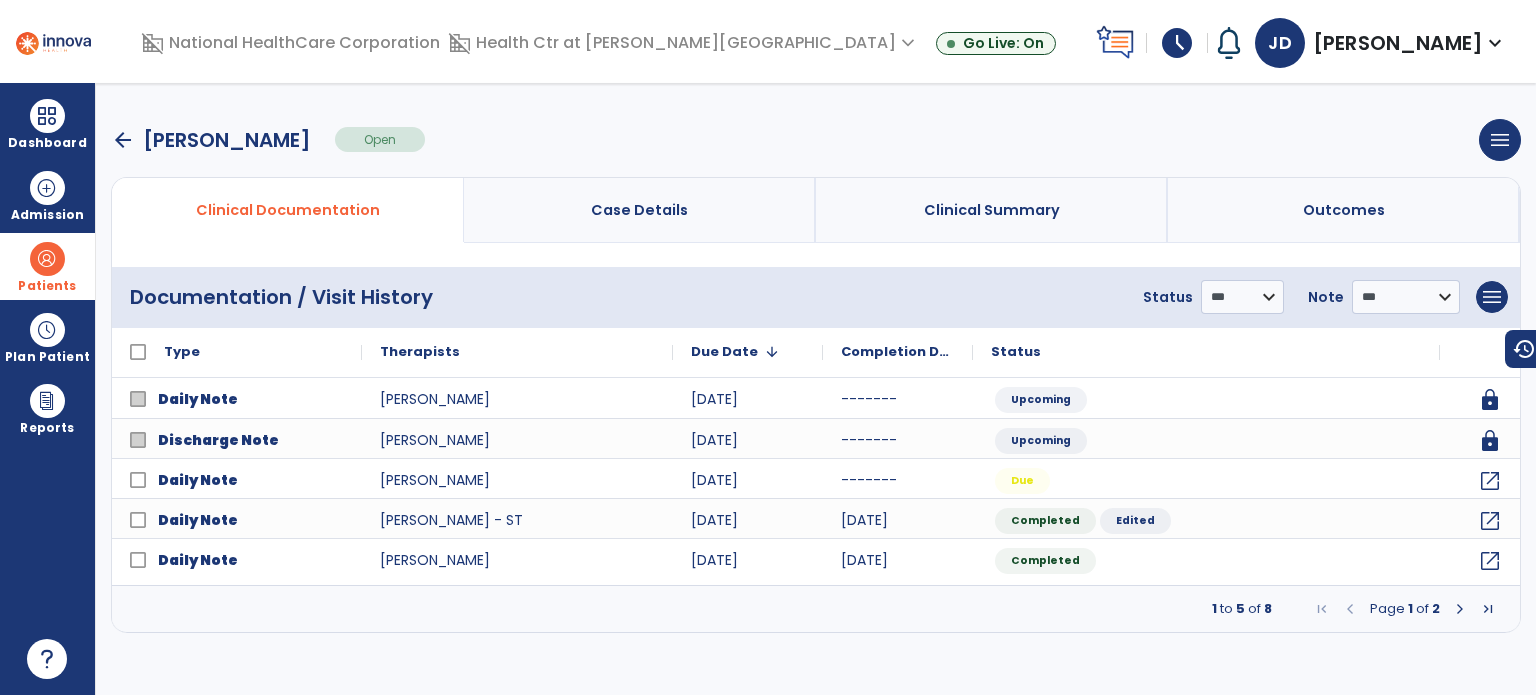 click on "arrow_back" at bounding box center [123, 140] 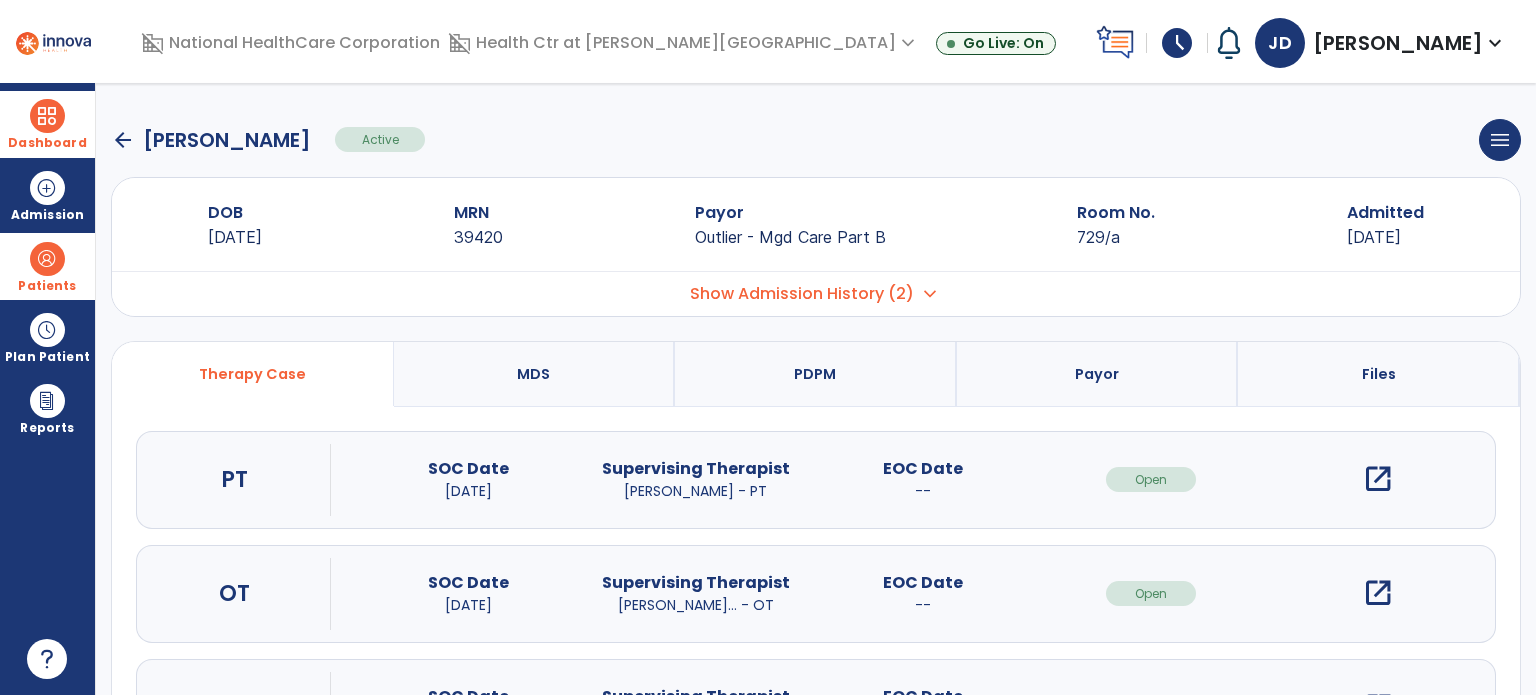 click at bounding box center (47, 116) 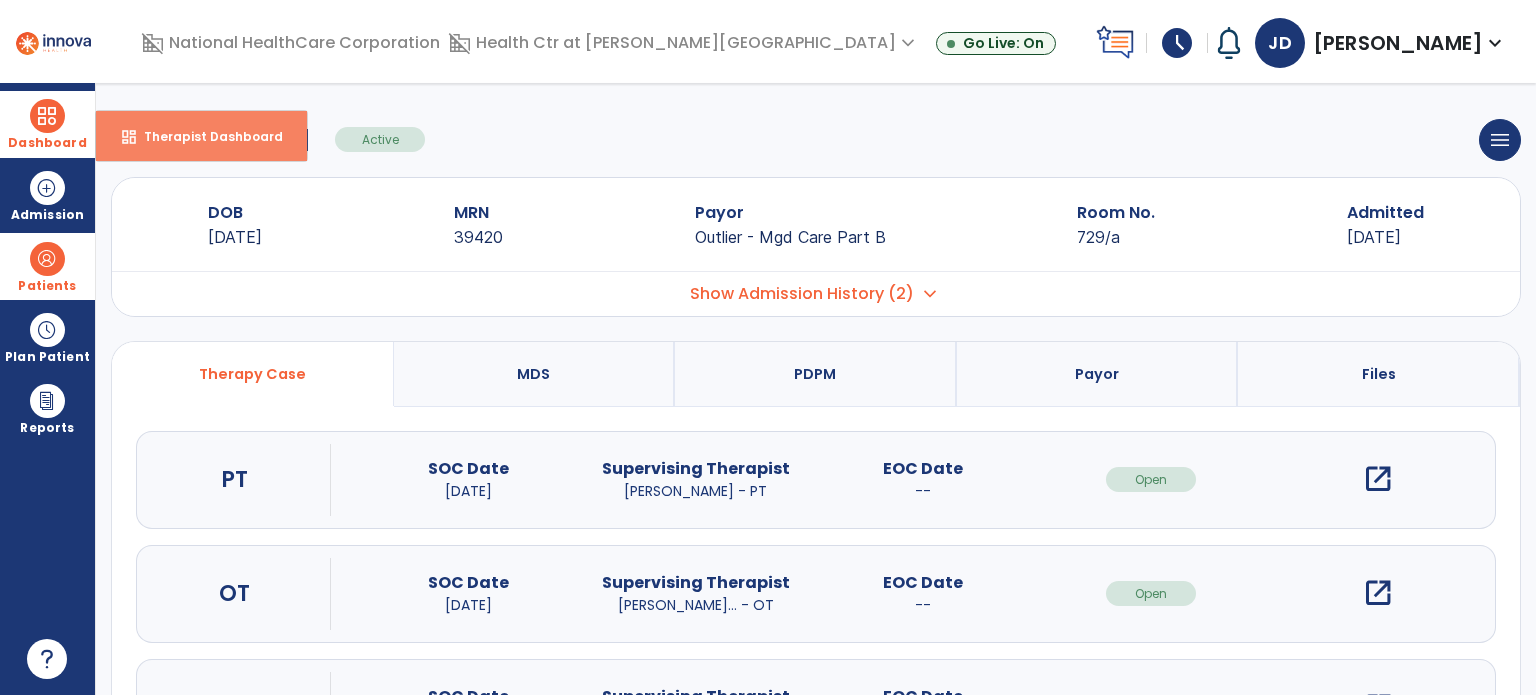 click on "dashboard" at bounding box center (129, 137) 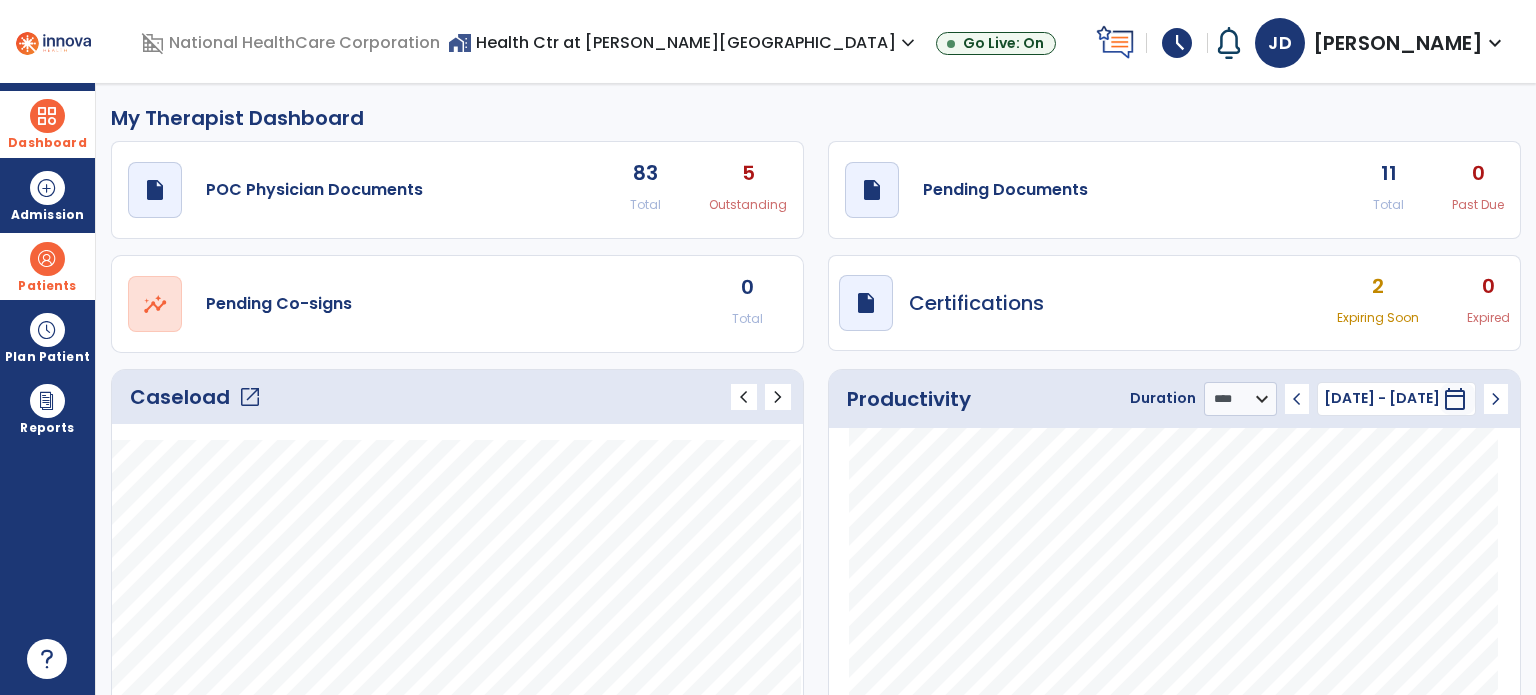 click on "open_in_new" 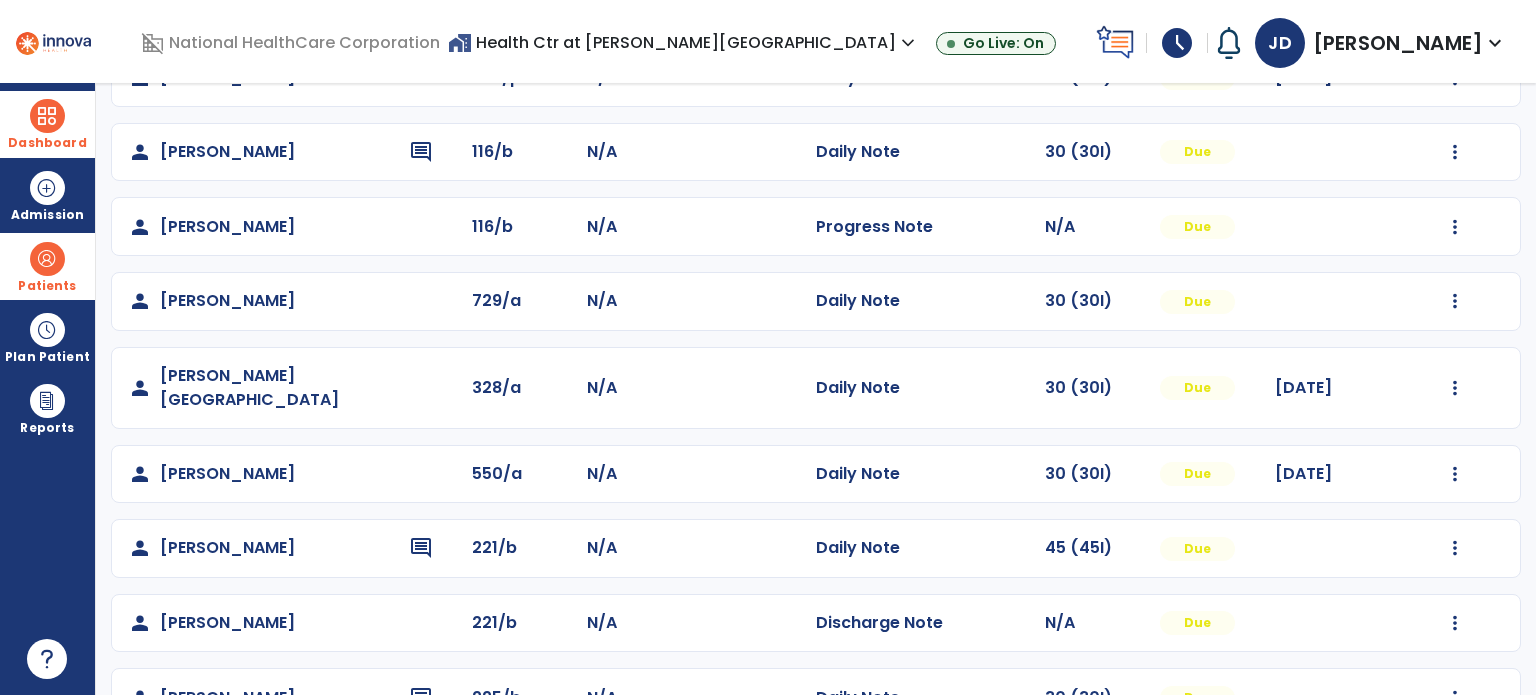 scroll, scrollTop: 614, scrollLeft: 0, axis: vertical 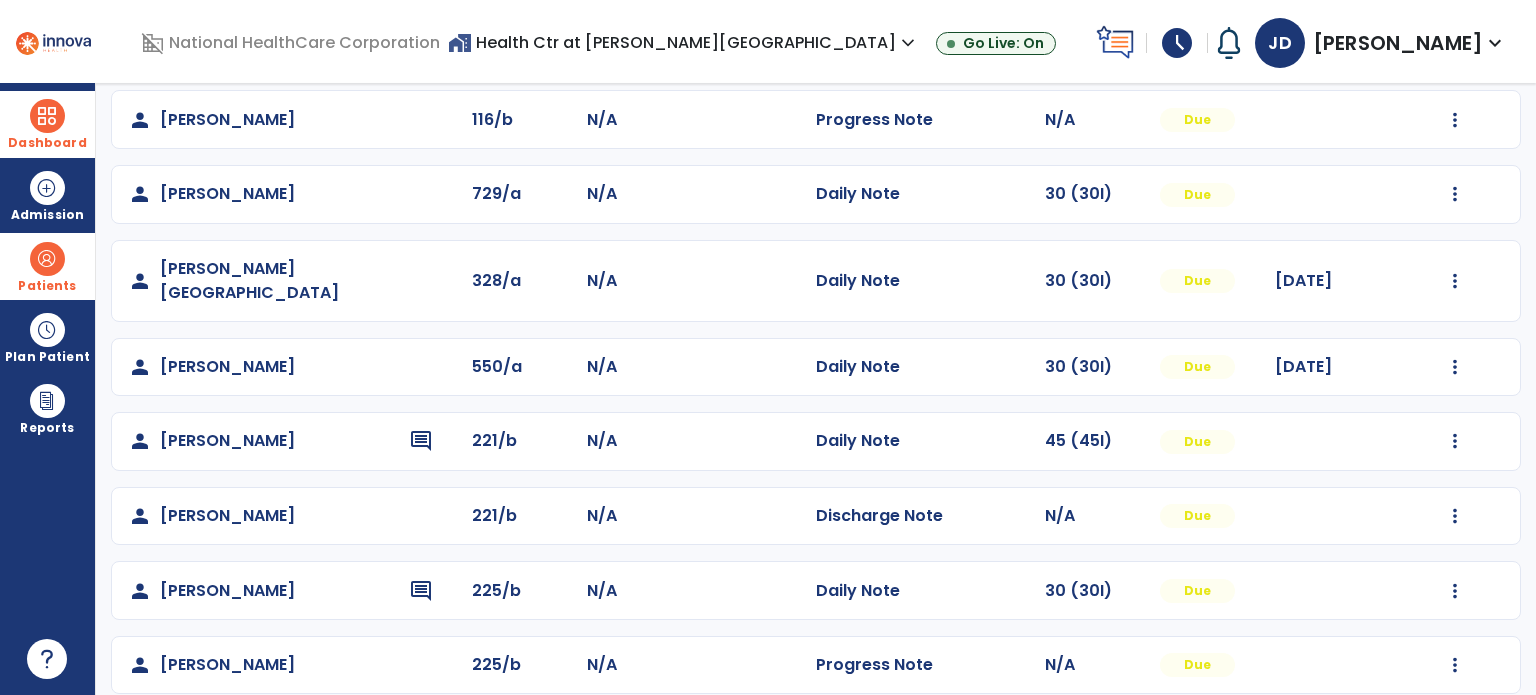 click on "person   Tompkins, Tracy  comment 221/b N/A  Daily Note   45 (45I)  Due  Mark Visit As Complete   Reset Note   Open Document   G + C Mins" 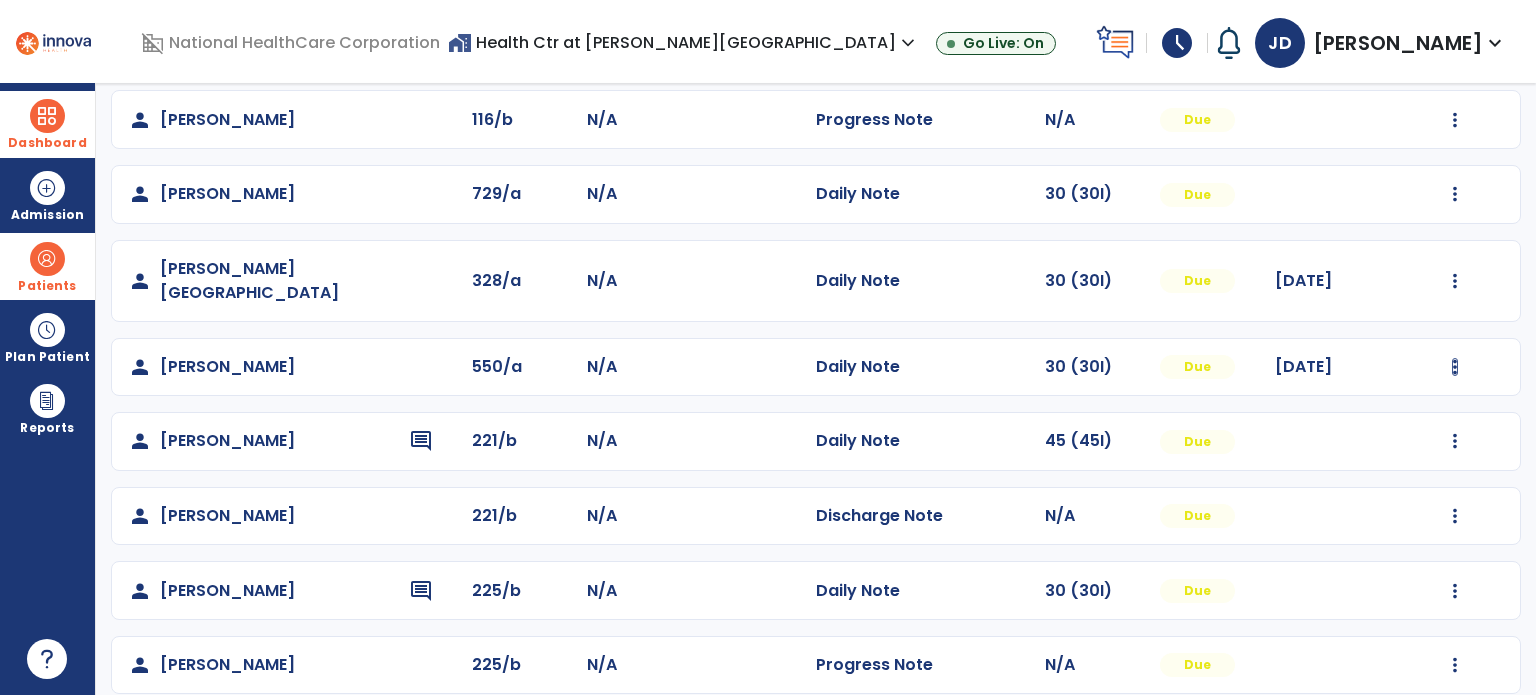 click at bounding box center (1455, -104) 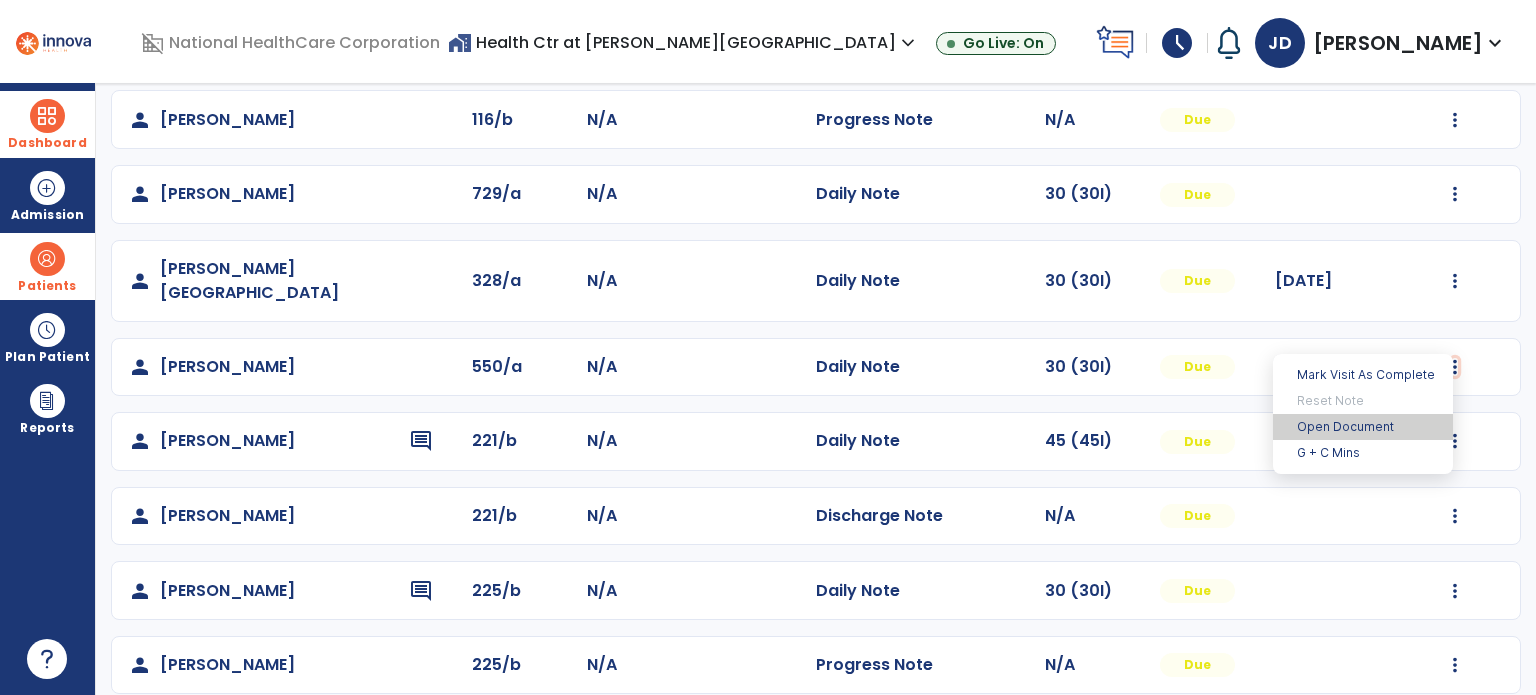 click on "Open Document" at bounding box center [1363, 427] 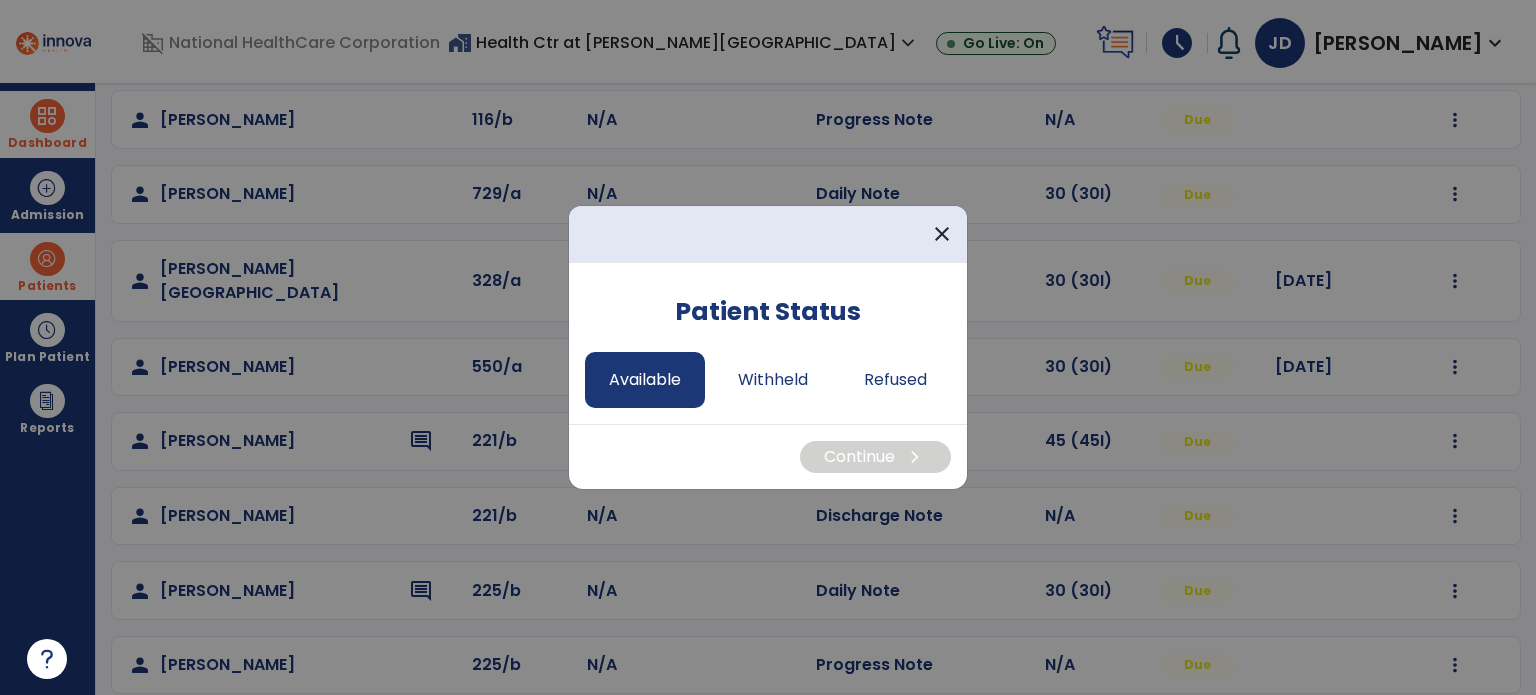 click on "Available" at bounding box center [645, 380] 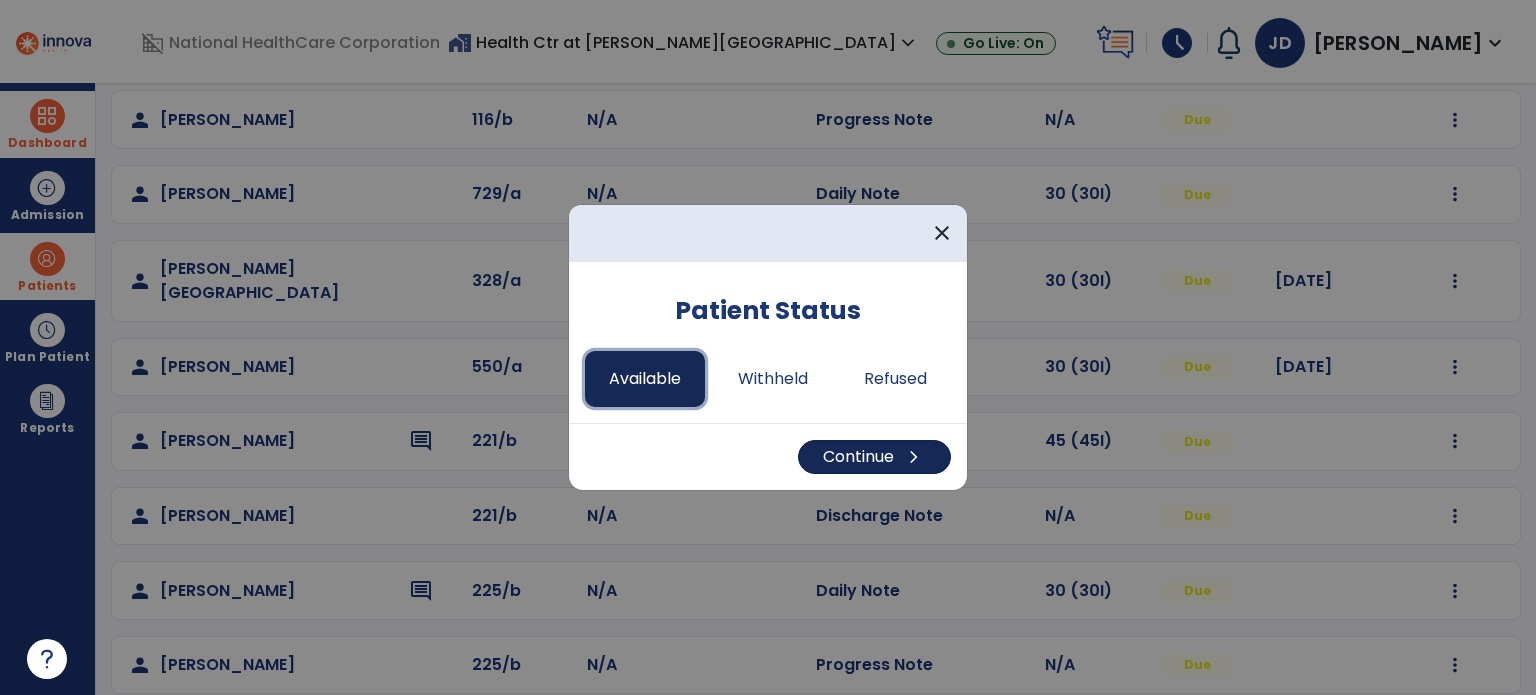 click on "Continue   chevron_right" at bounding box center (874, 457) 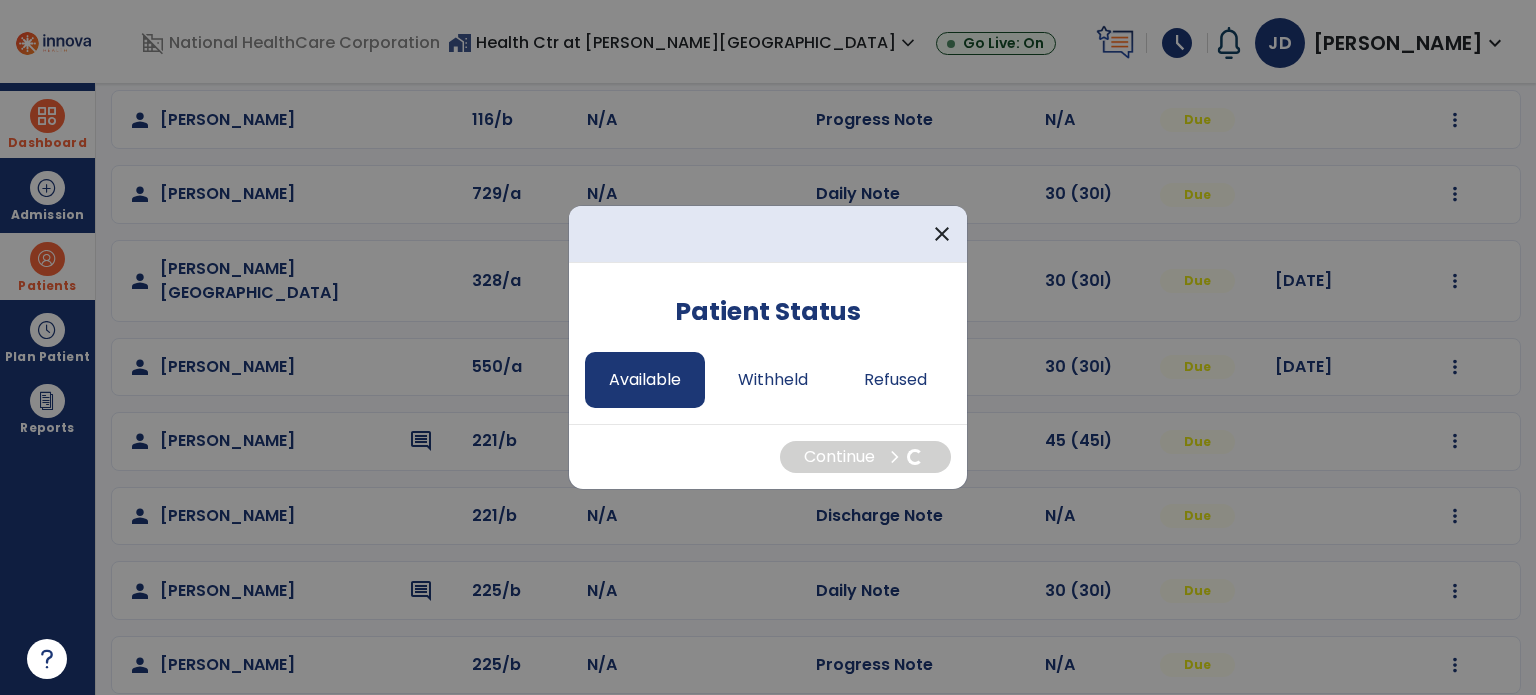 select on "*" 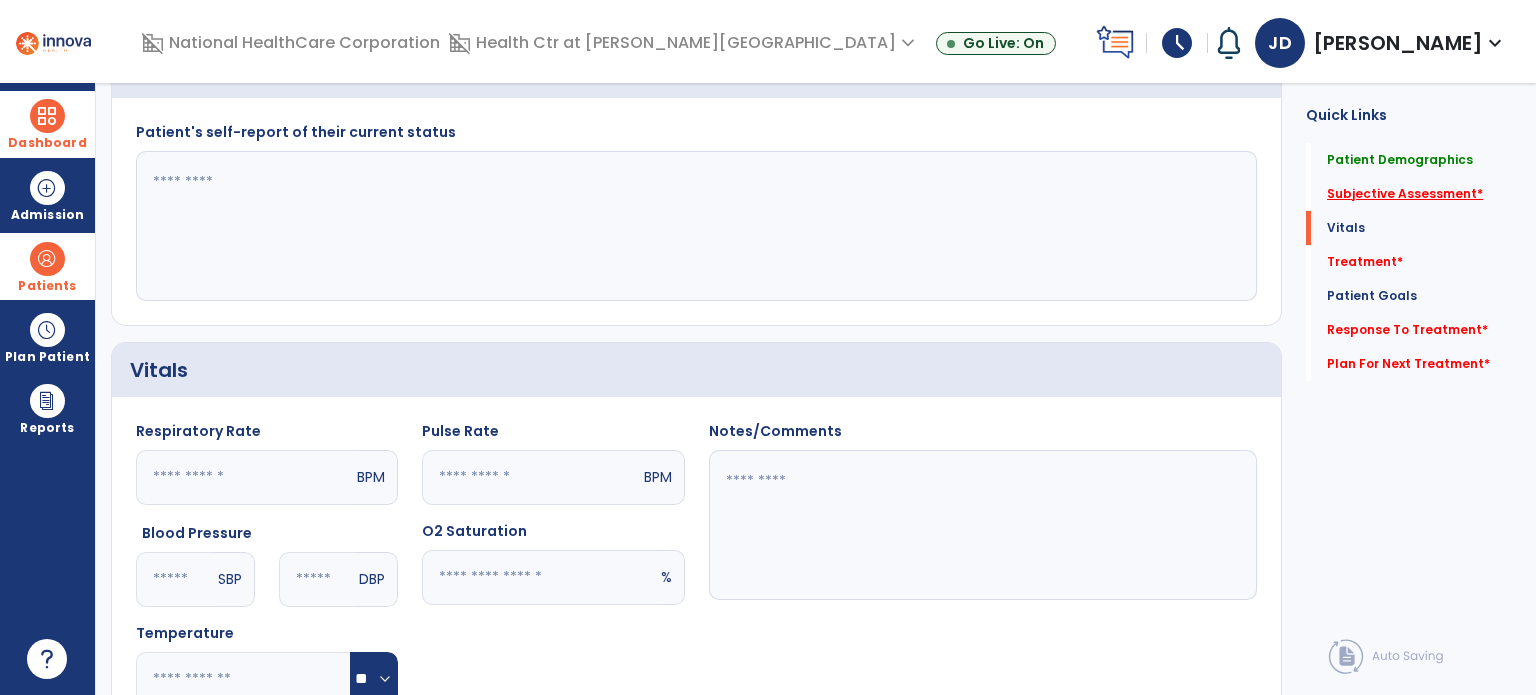 click on "Subjective Assessment   *" 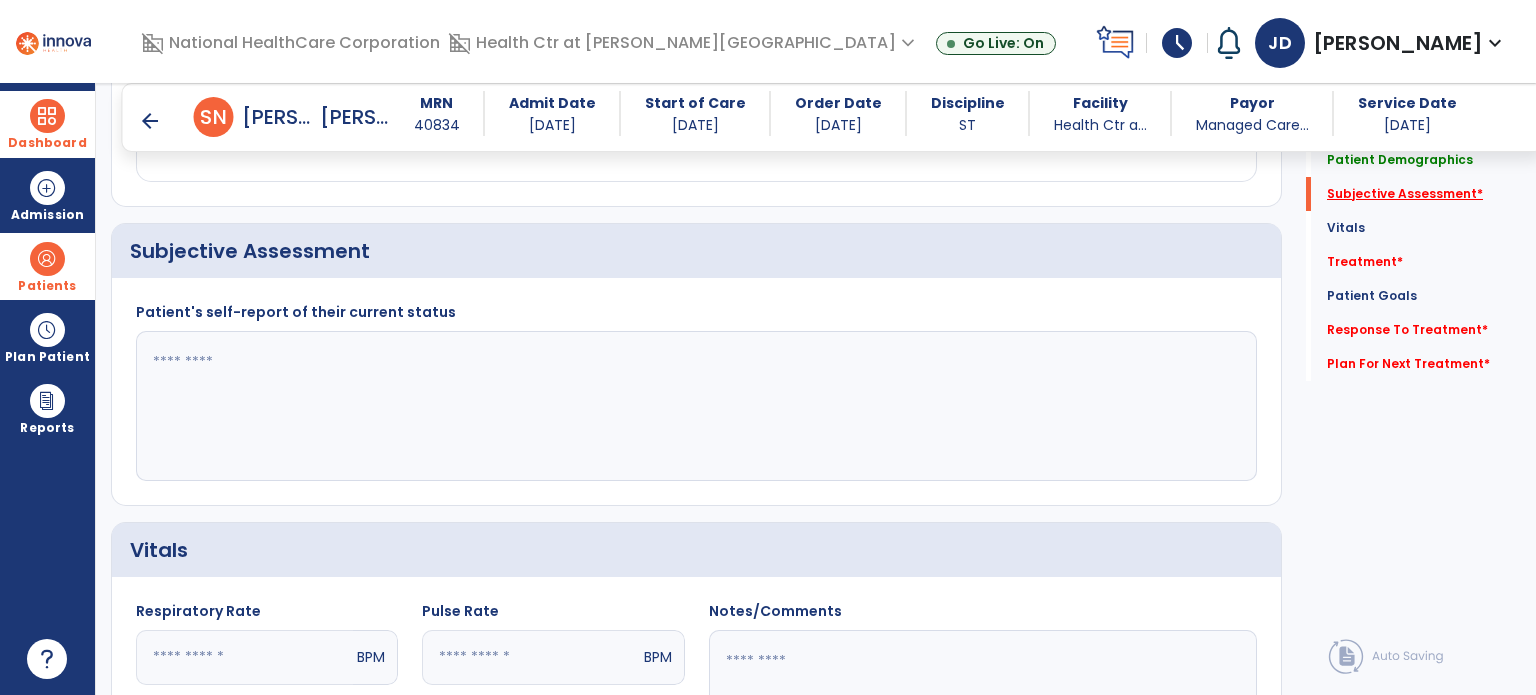 scroll, scrollTop: 408, scrollLeft: 0, axis: vertical 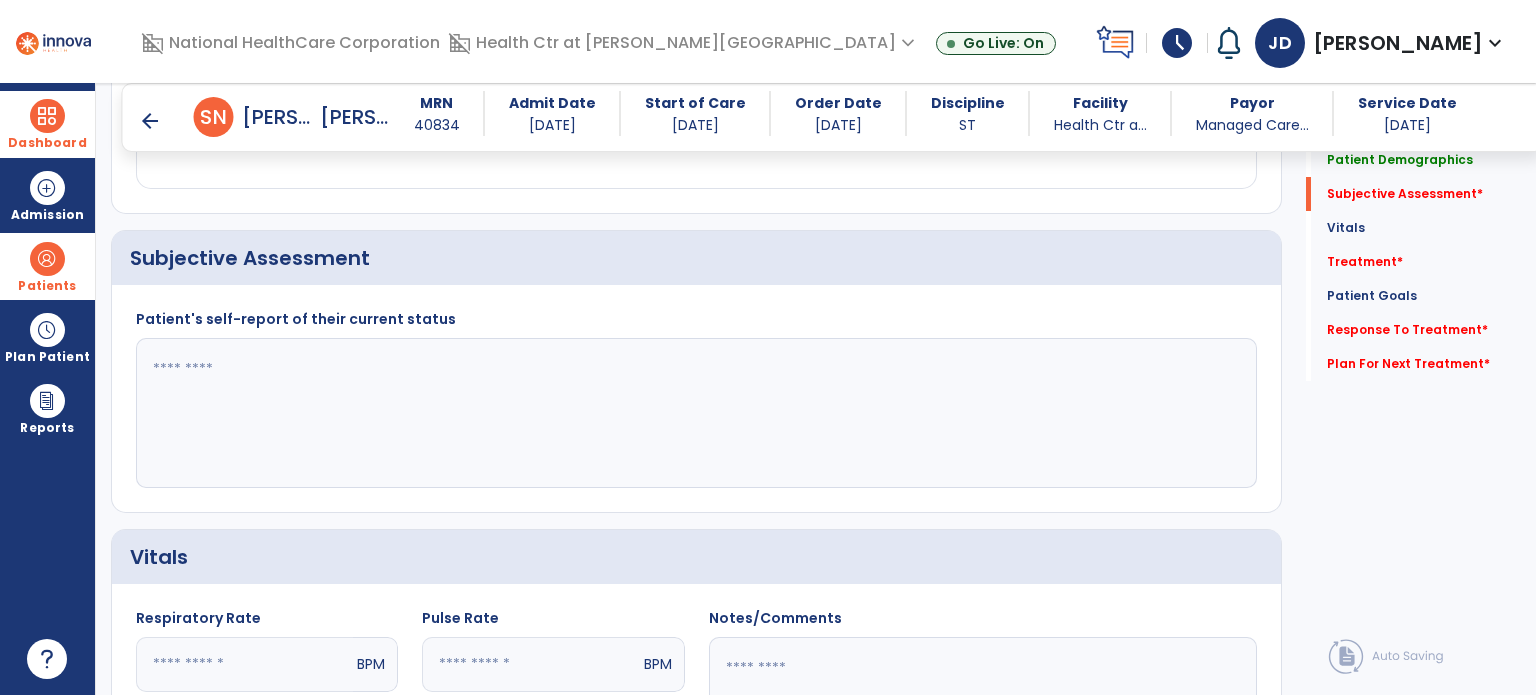 click 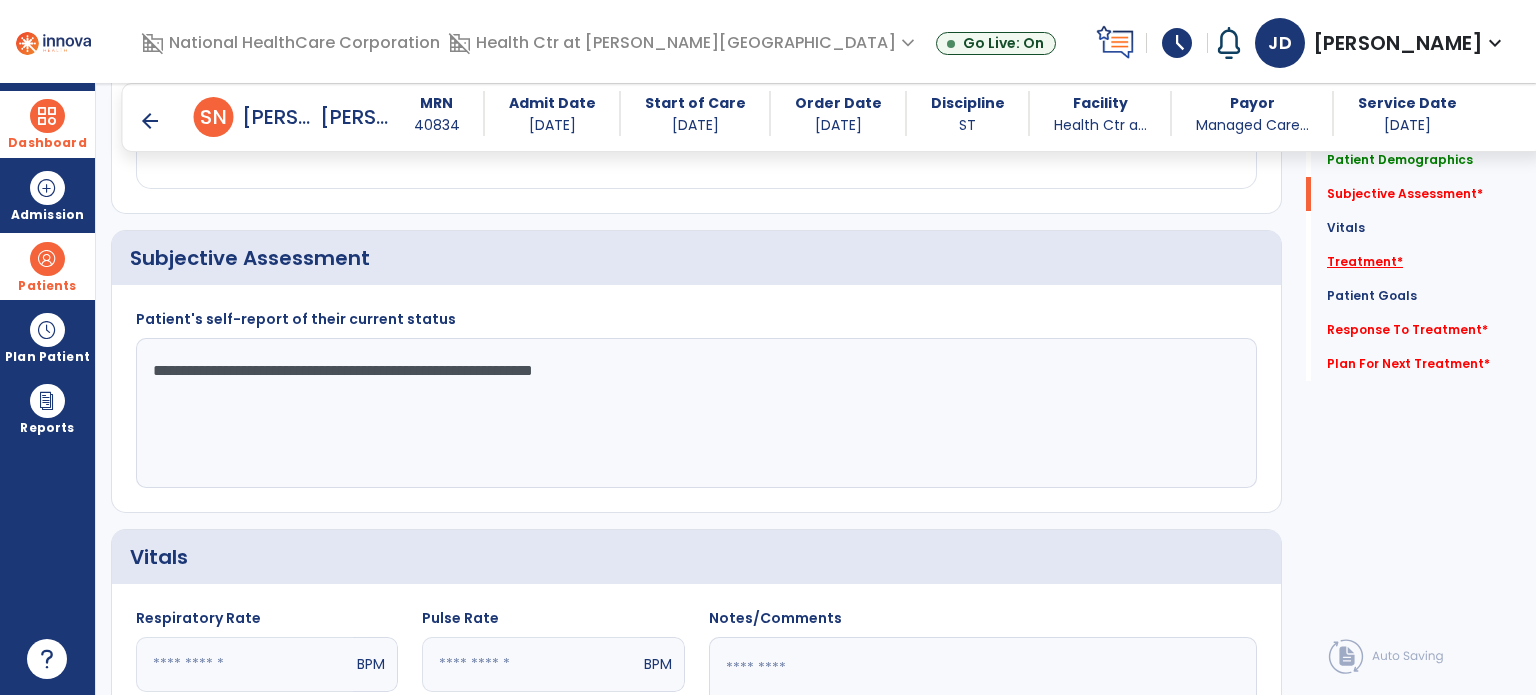 type on "**********" 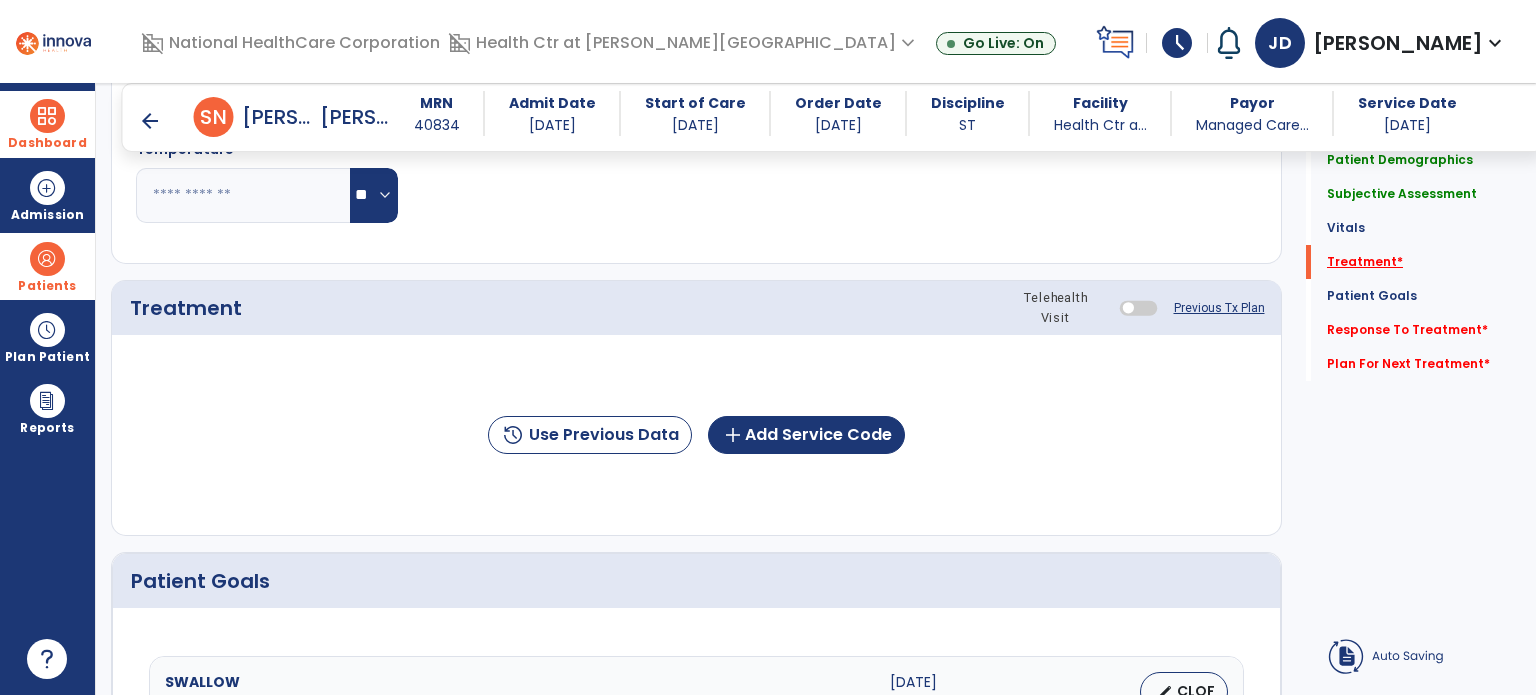 scroll, scrollTop: 1096, scrollLeft: 0, axis: vertical 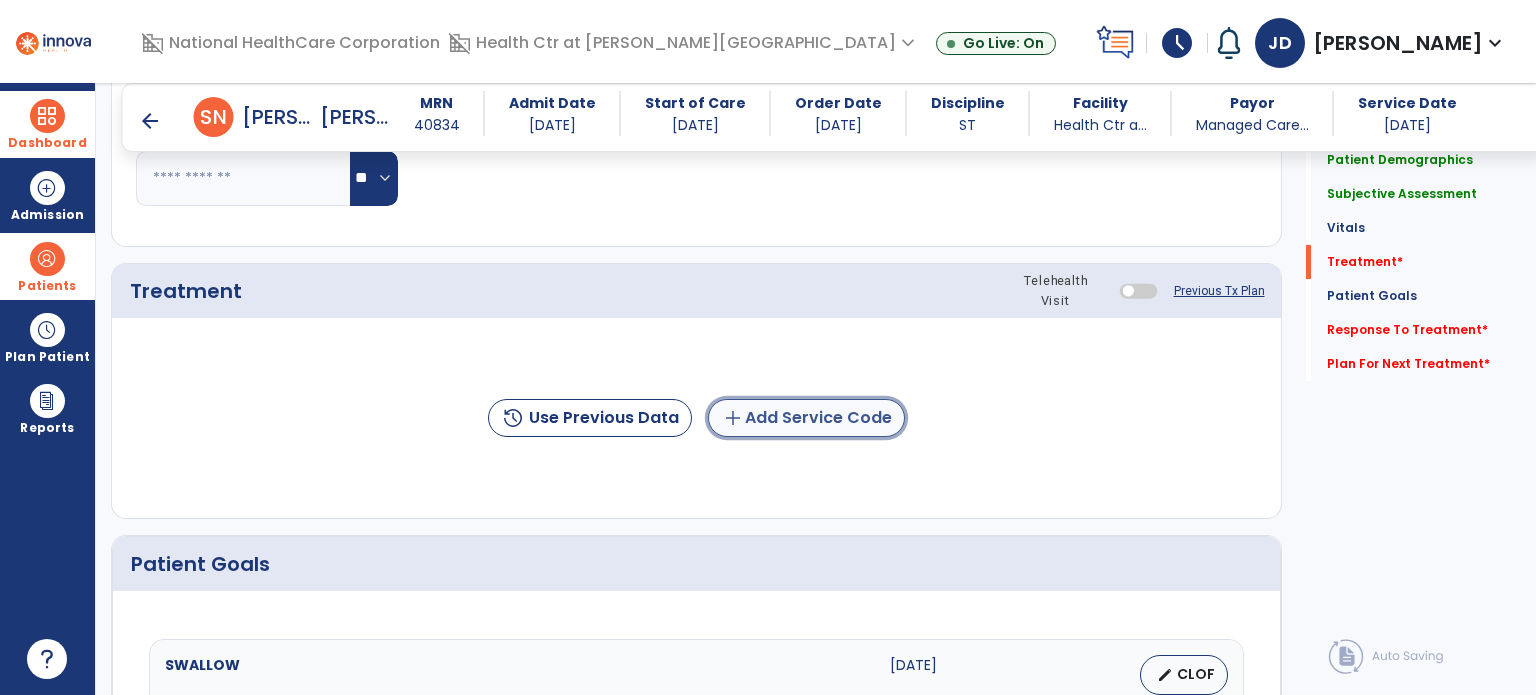 click on "add  Add Service Code" 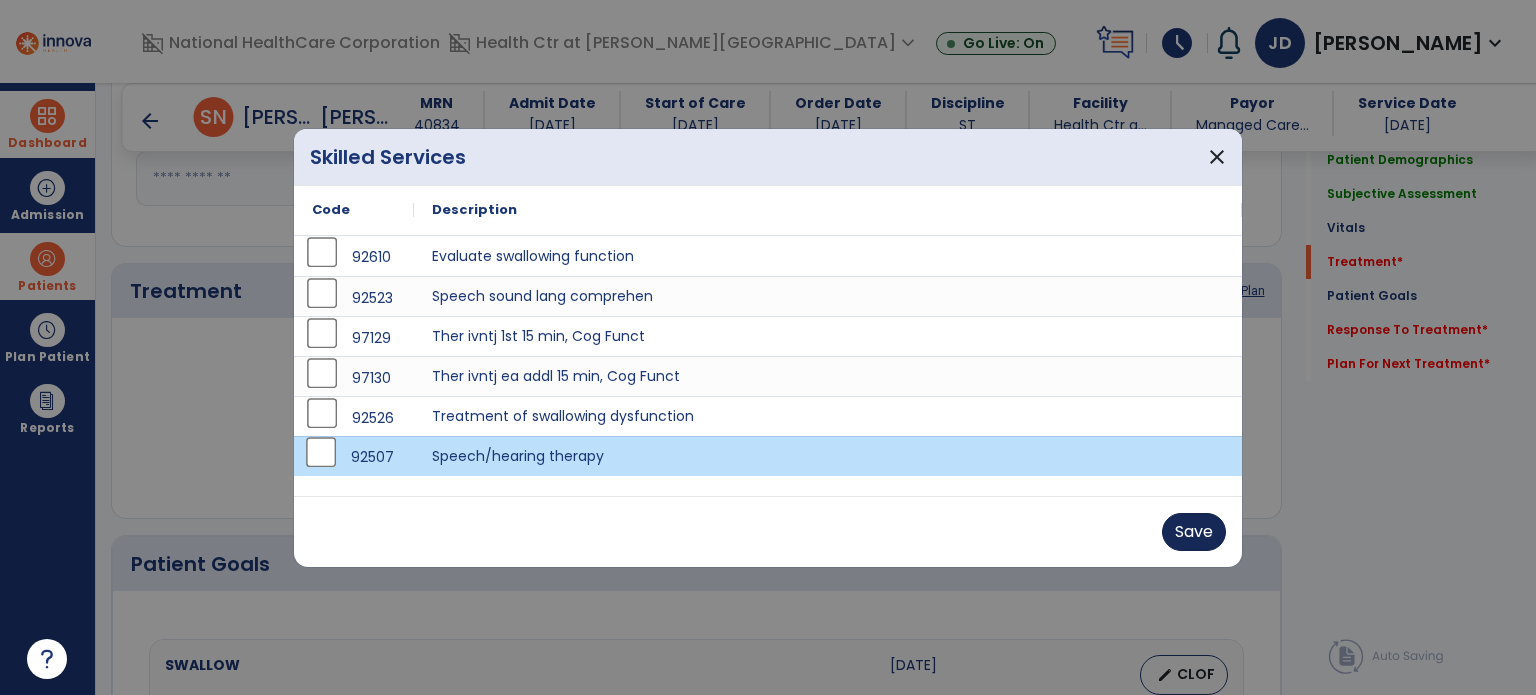 click on "Save" at bounding box center (1194, 532) 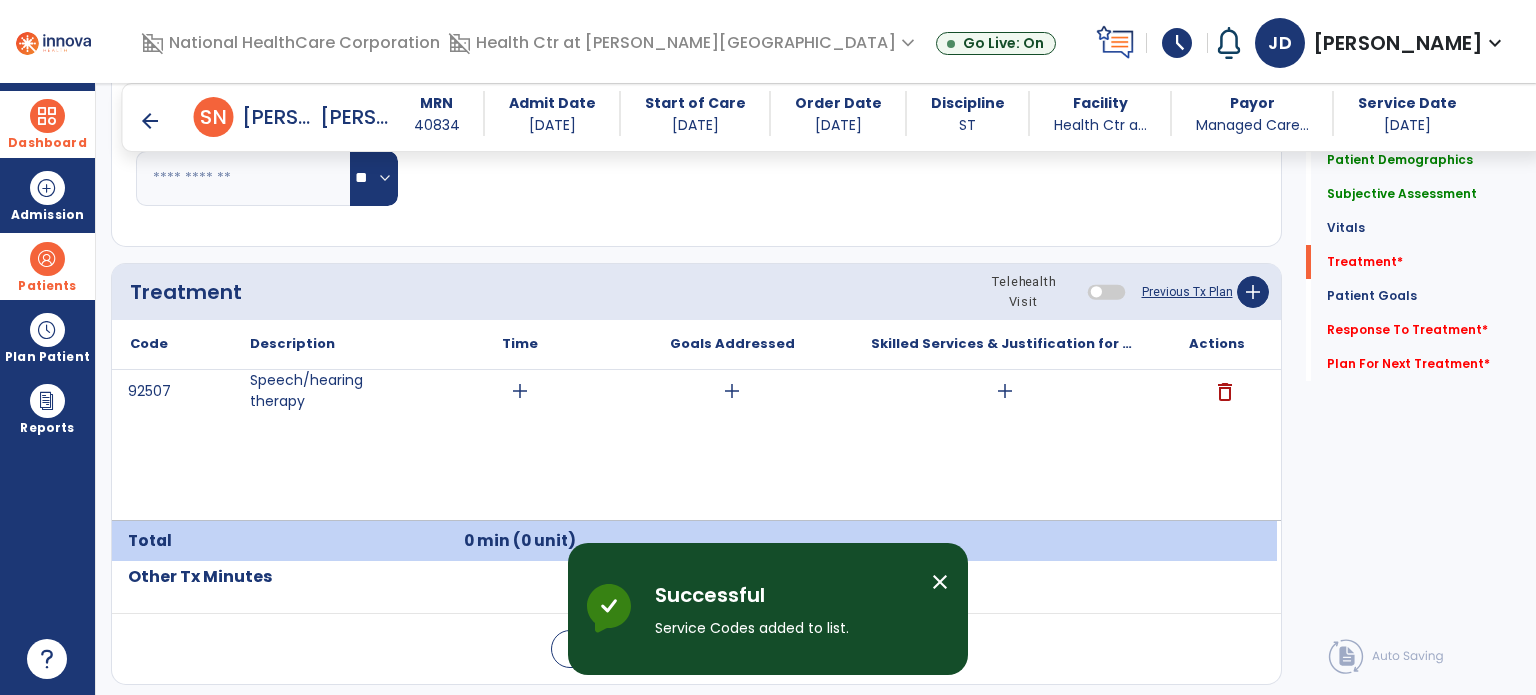 click on "add" at bounding box center [732, 391] 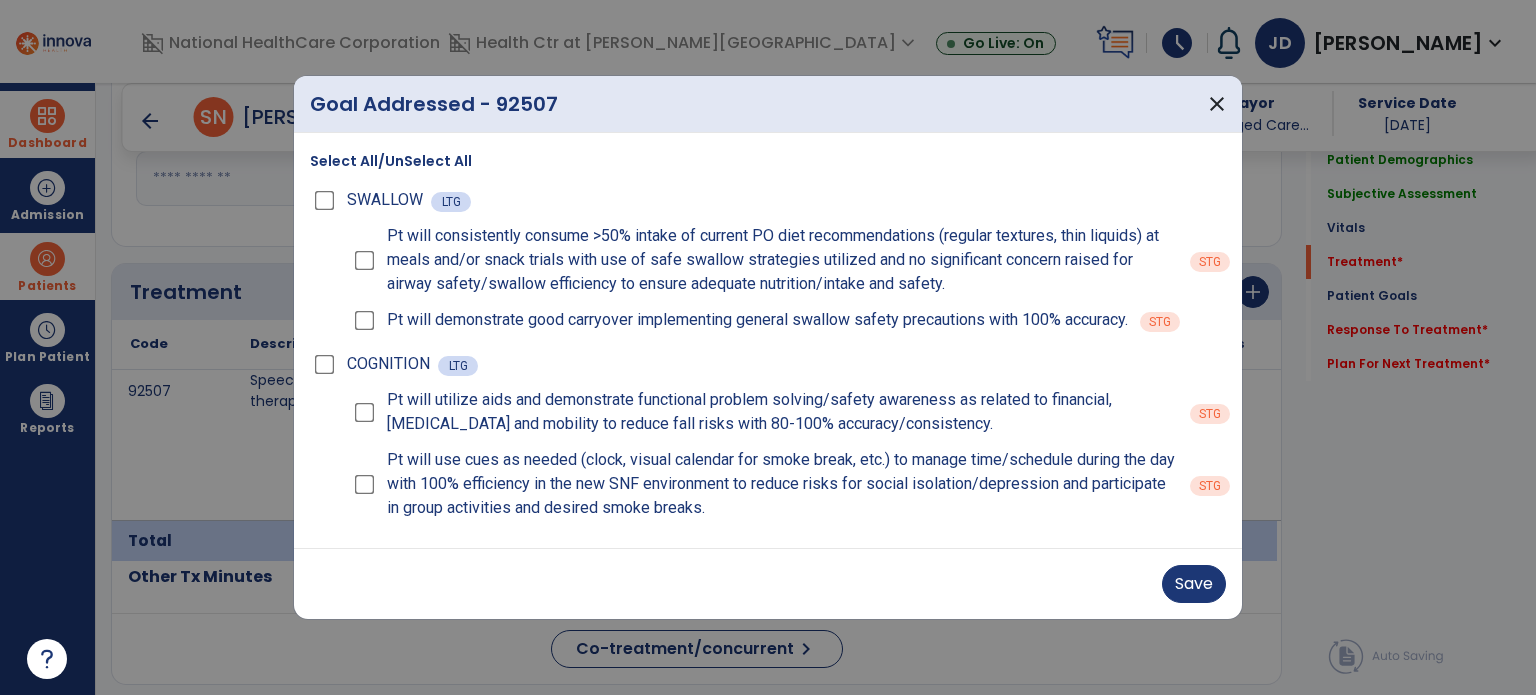 click on "Pt will use cues as needed (clock, visual calendar for smoke break, etc.) to manage time/schedule during the day with 100% efficiency in the new SNF environment to reduce risks for social isolation/depression and participate in group activities and desired smoke breaks." at bounding box center [764, 484] 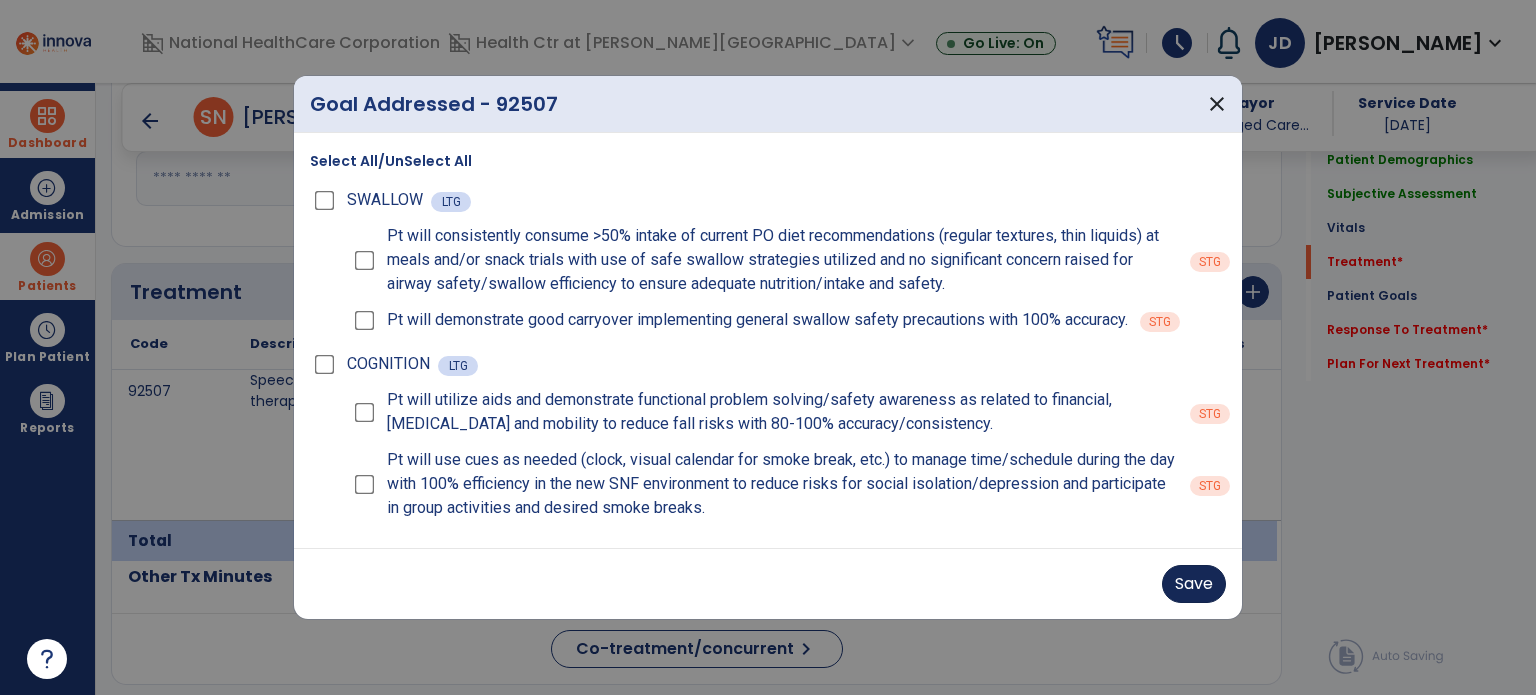 click on "Save" at bounding box center [1194, 584] 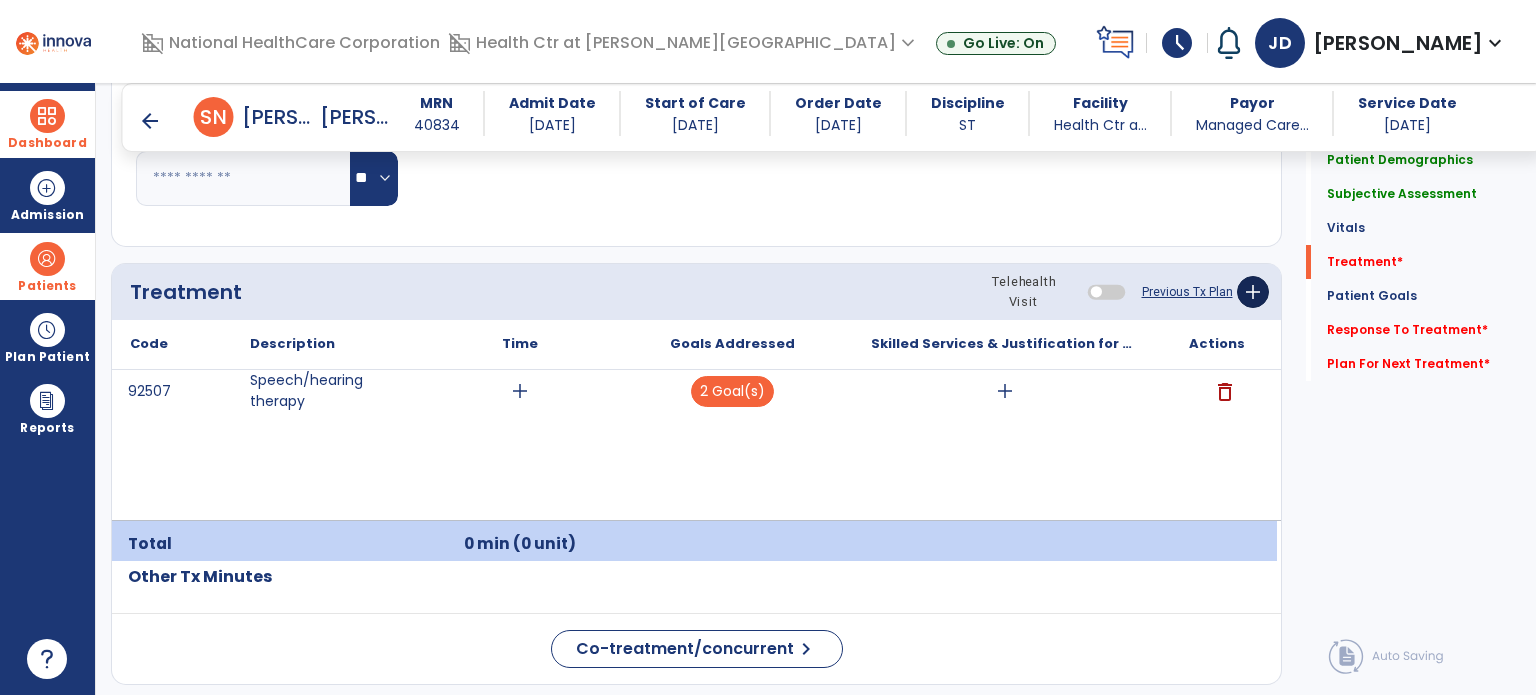 click on "add" 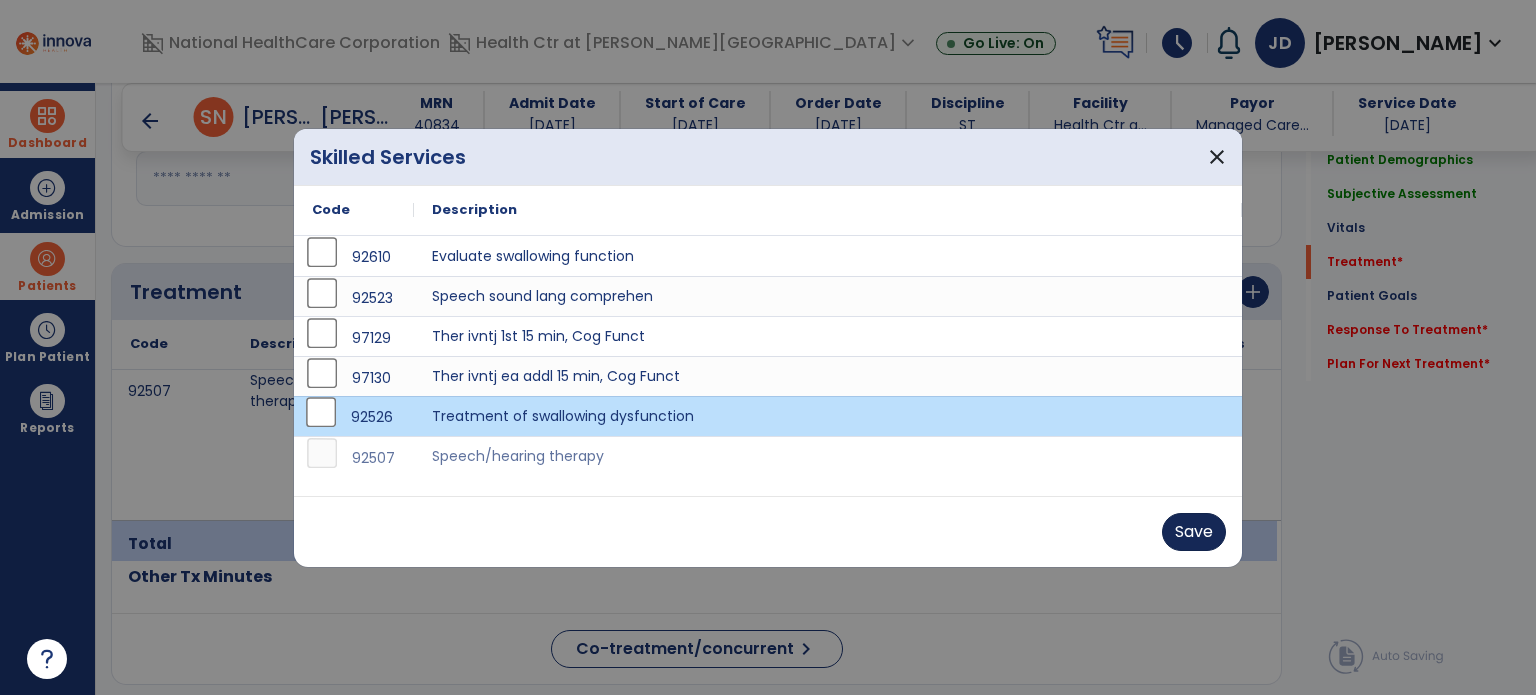 click on "Save" at bounding box center [1194, 532] 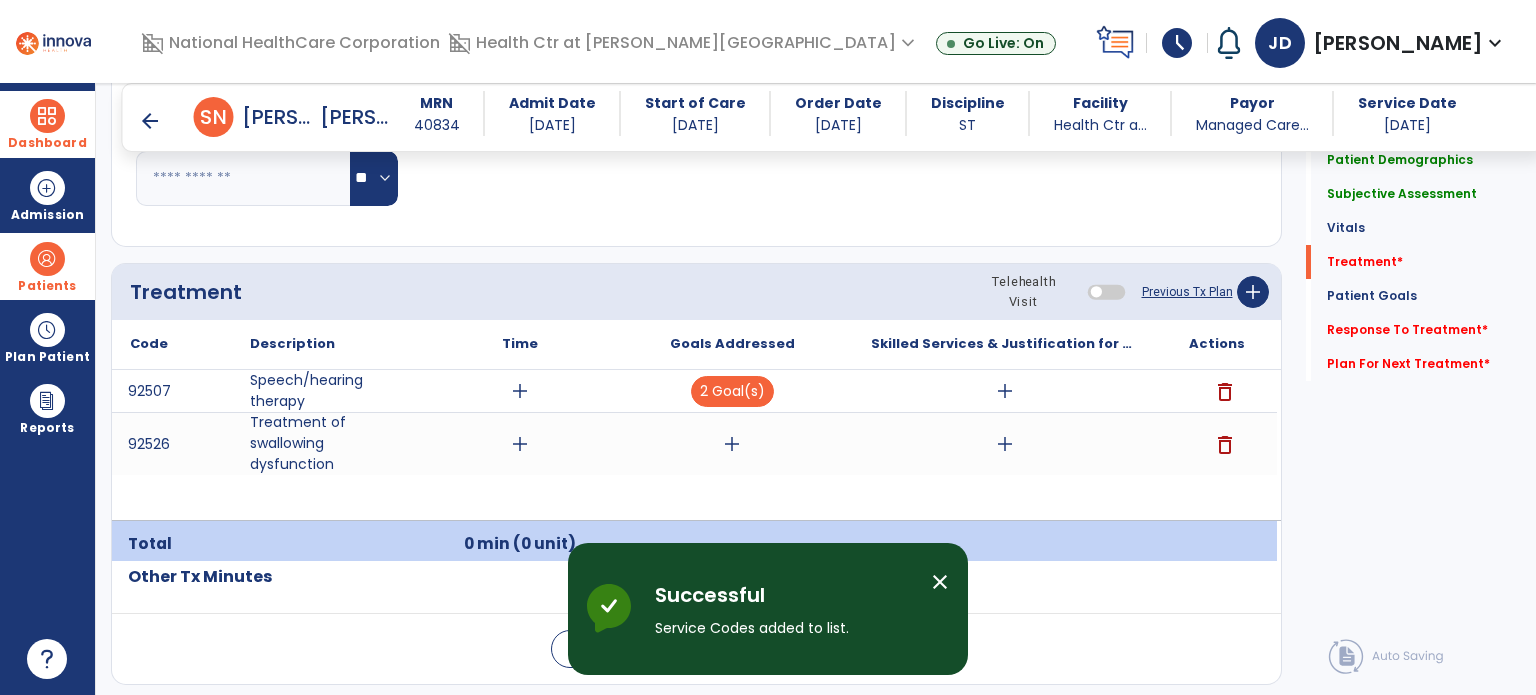 click on "add" at bounding box center [732, 444] 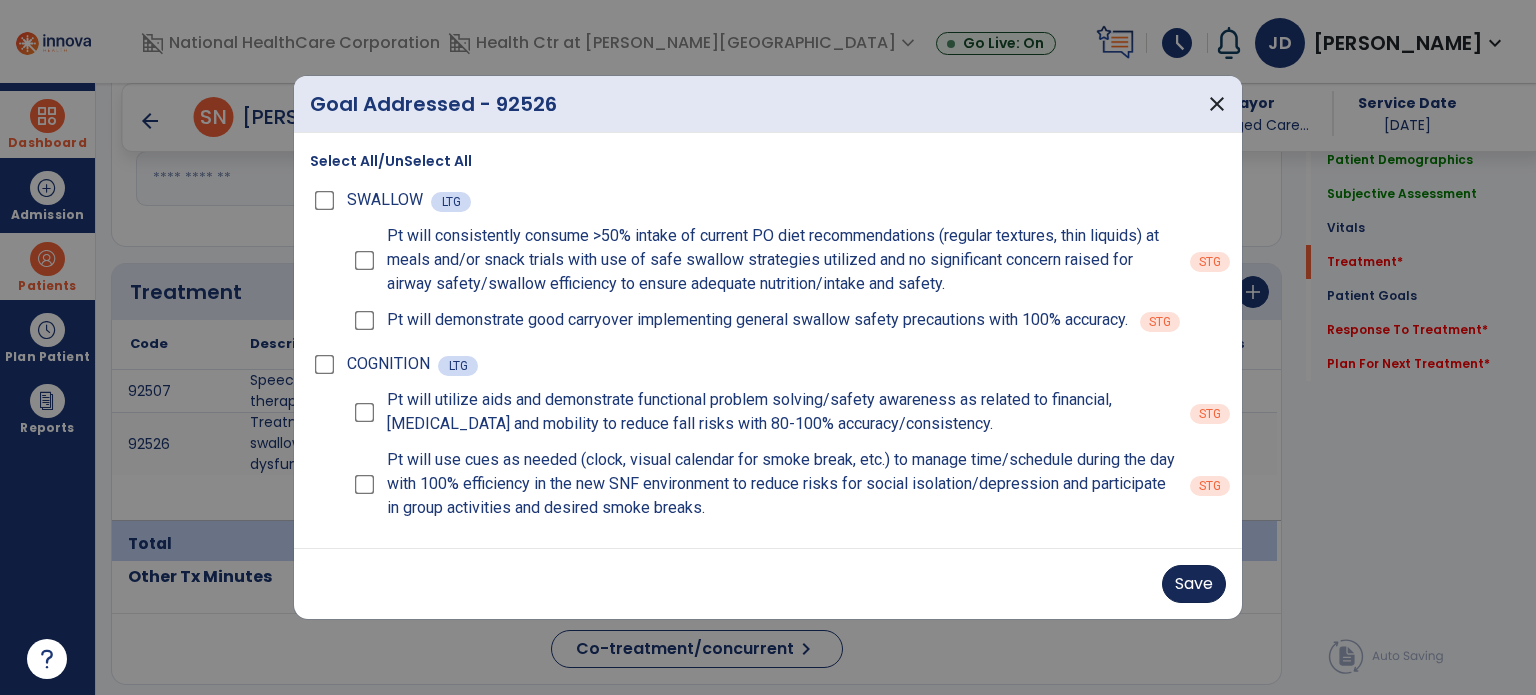 click on "Save" at bounding box center (1194, 584) 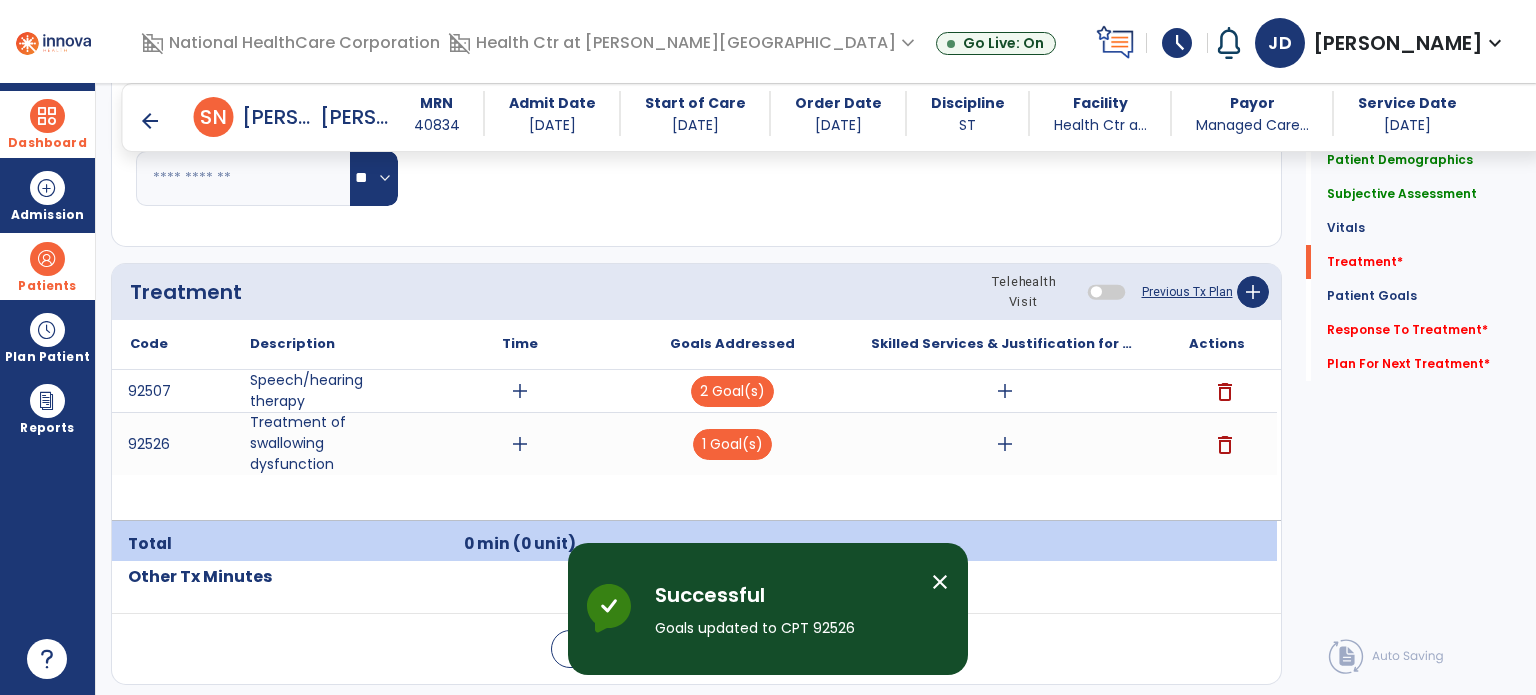 click on "add" at bounding box center (1005, 444) 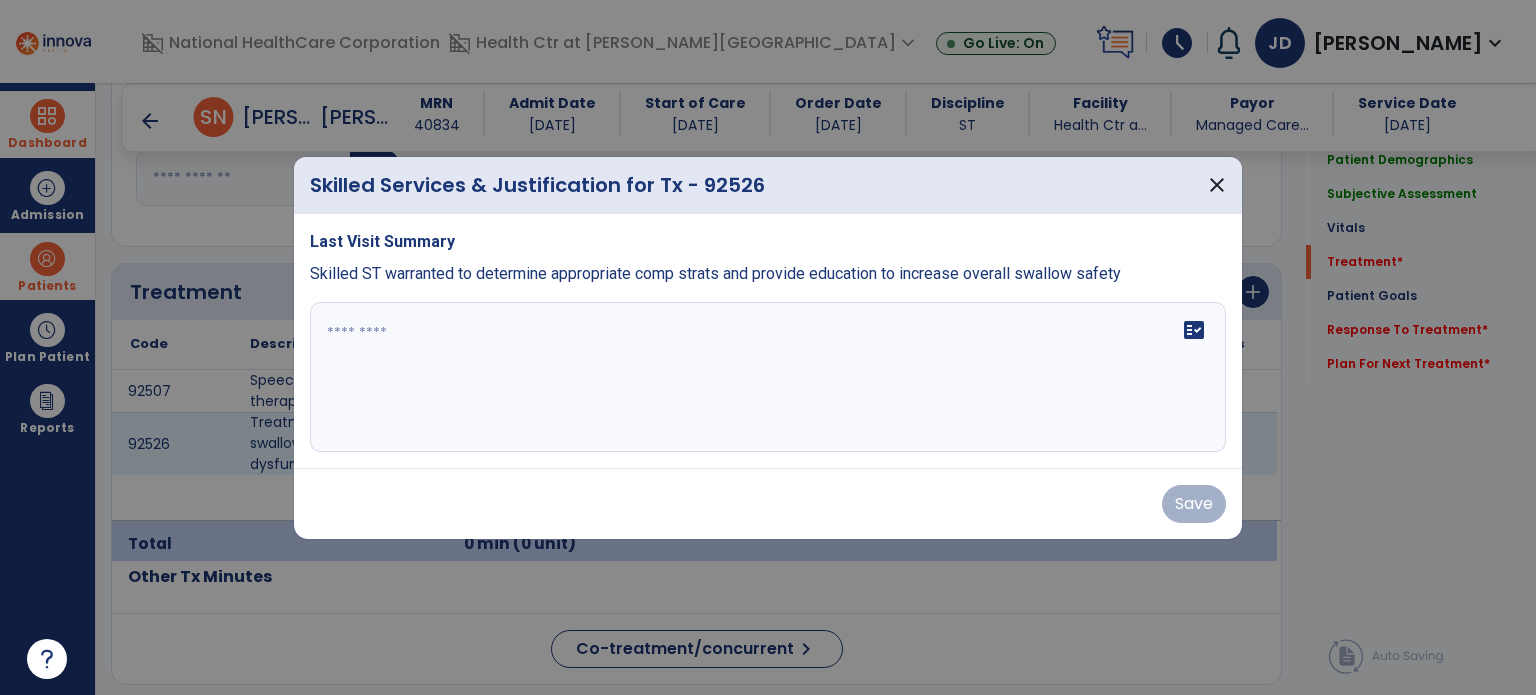 click on "fact_check" at bounding box center [768, 377] 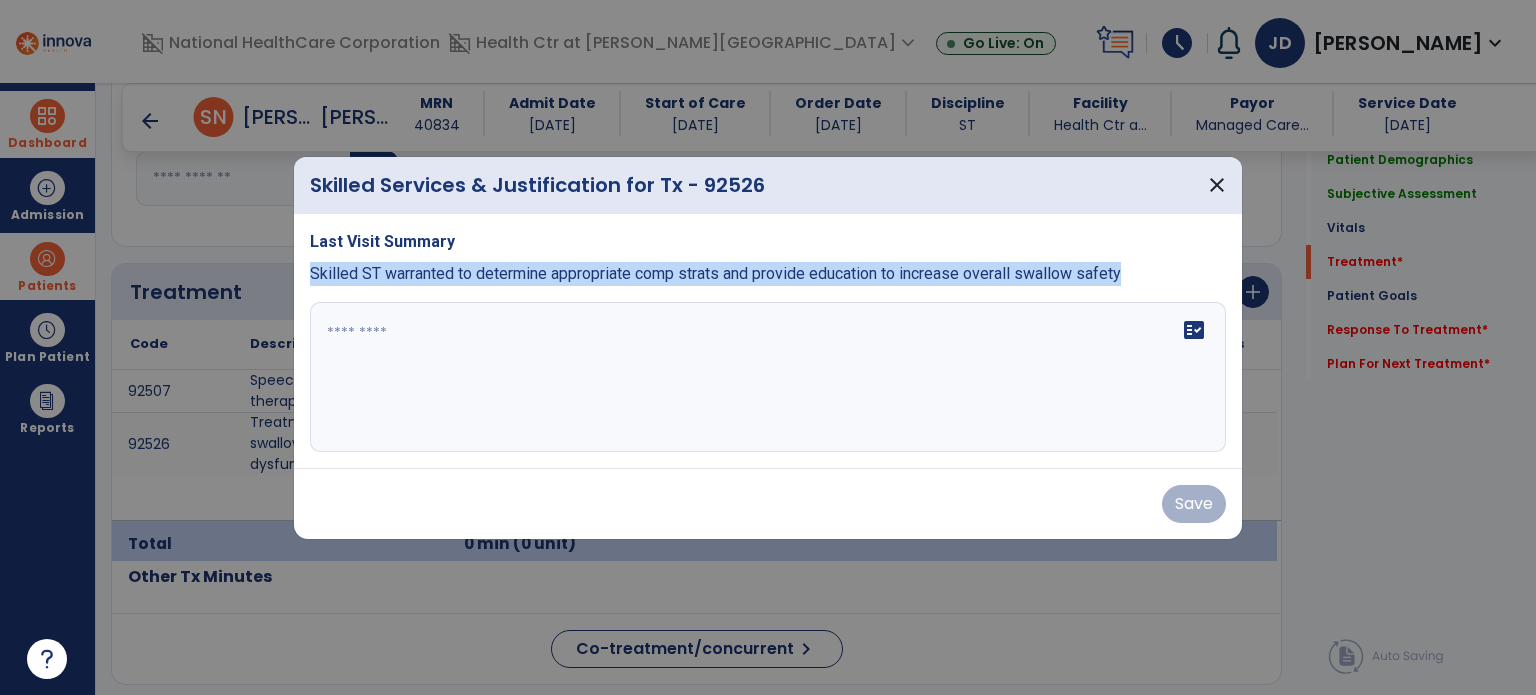 drag, startPoint x: 308, startPoint y: 276, endPoint x: 1134, endPoint y: 279, distance: 826.00543 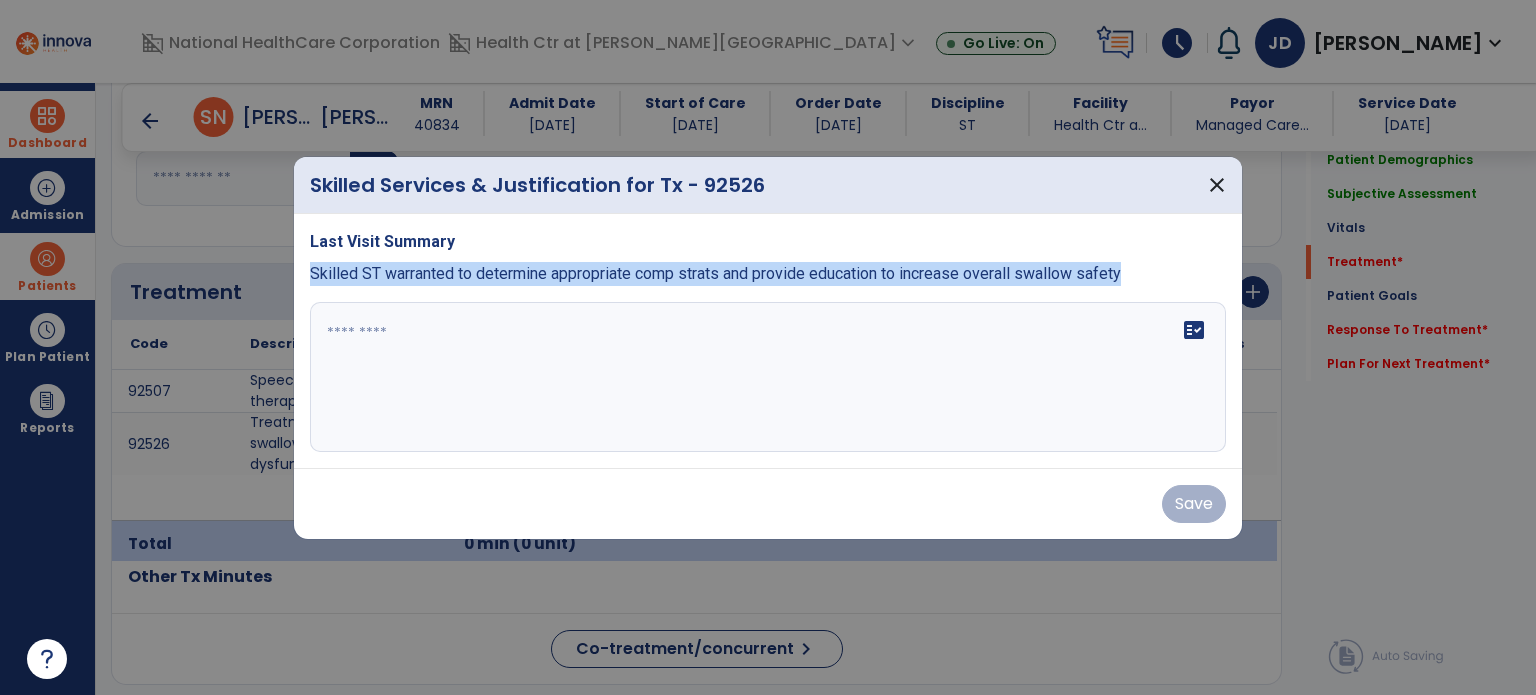 click on "Last Visit Summary Skilled ST warranted to determine appropriate comp strats and provide education to increase overall swallow safety   fact_check" at bounding box center (768, 341) 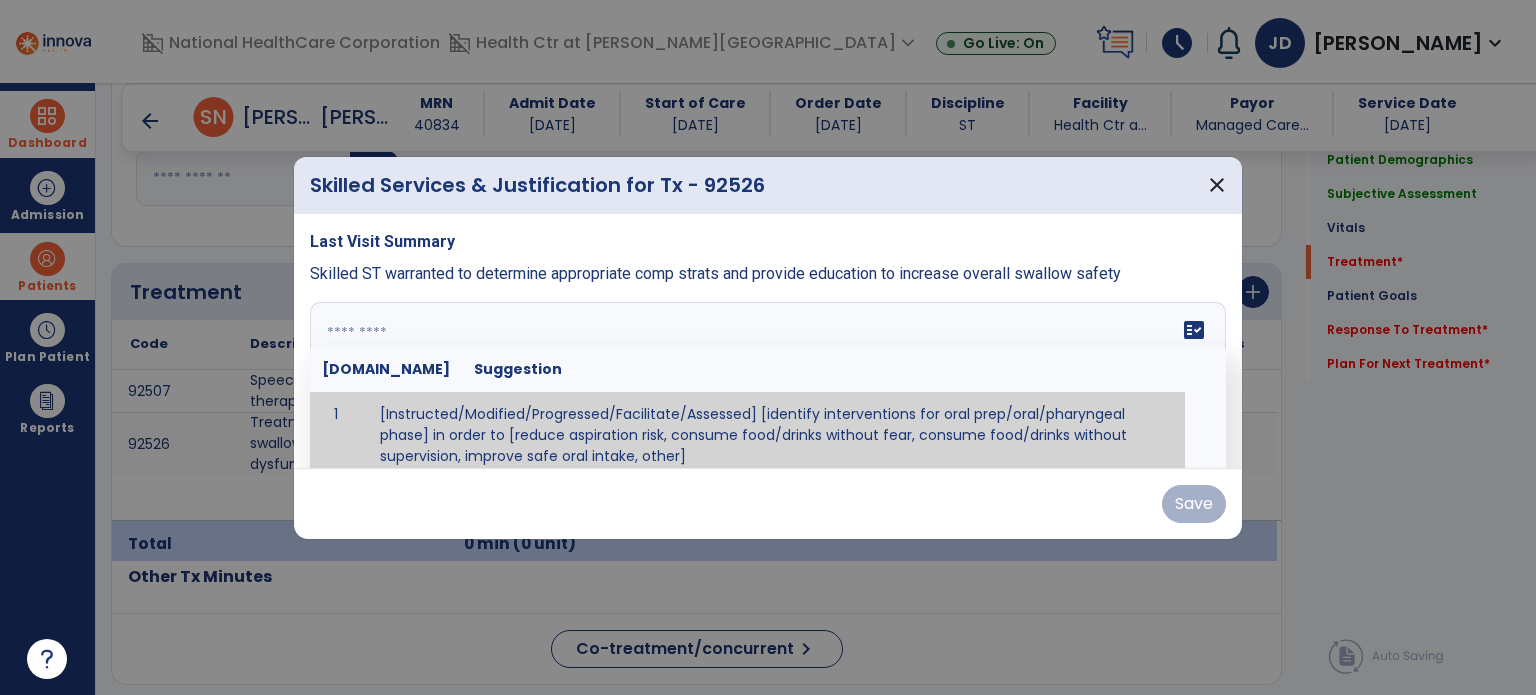 click at bounding box center [768, 377] 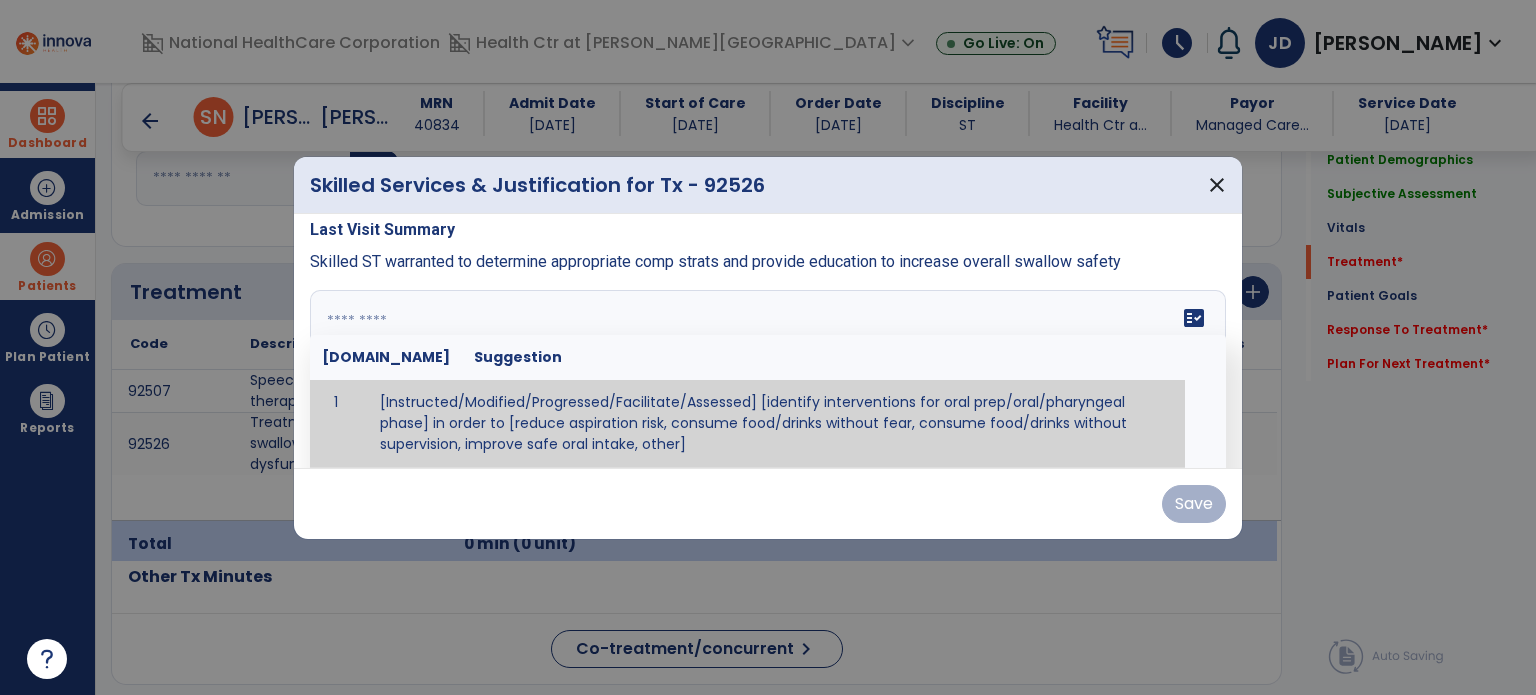 paste on "**********" 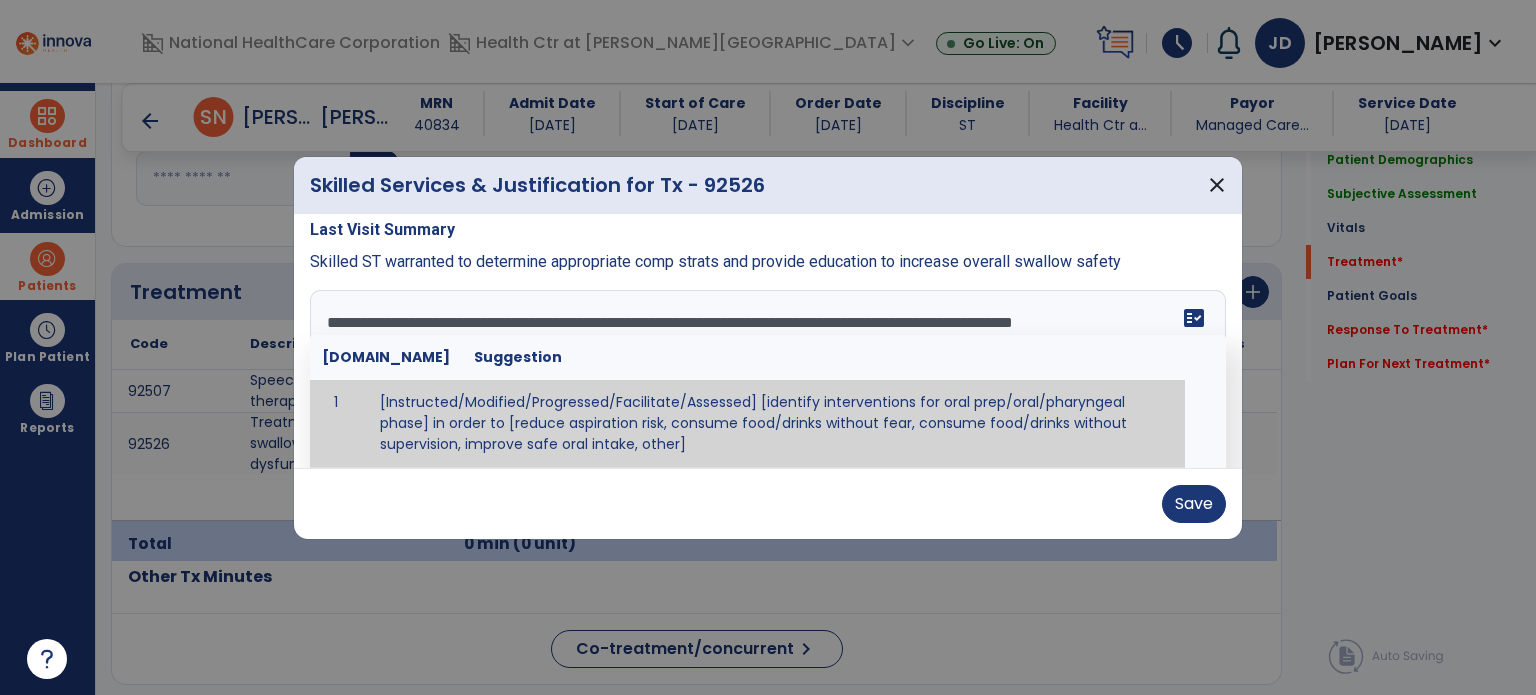 scroll, scrollTop: 0, scrollLeft: 0, axis: both 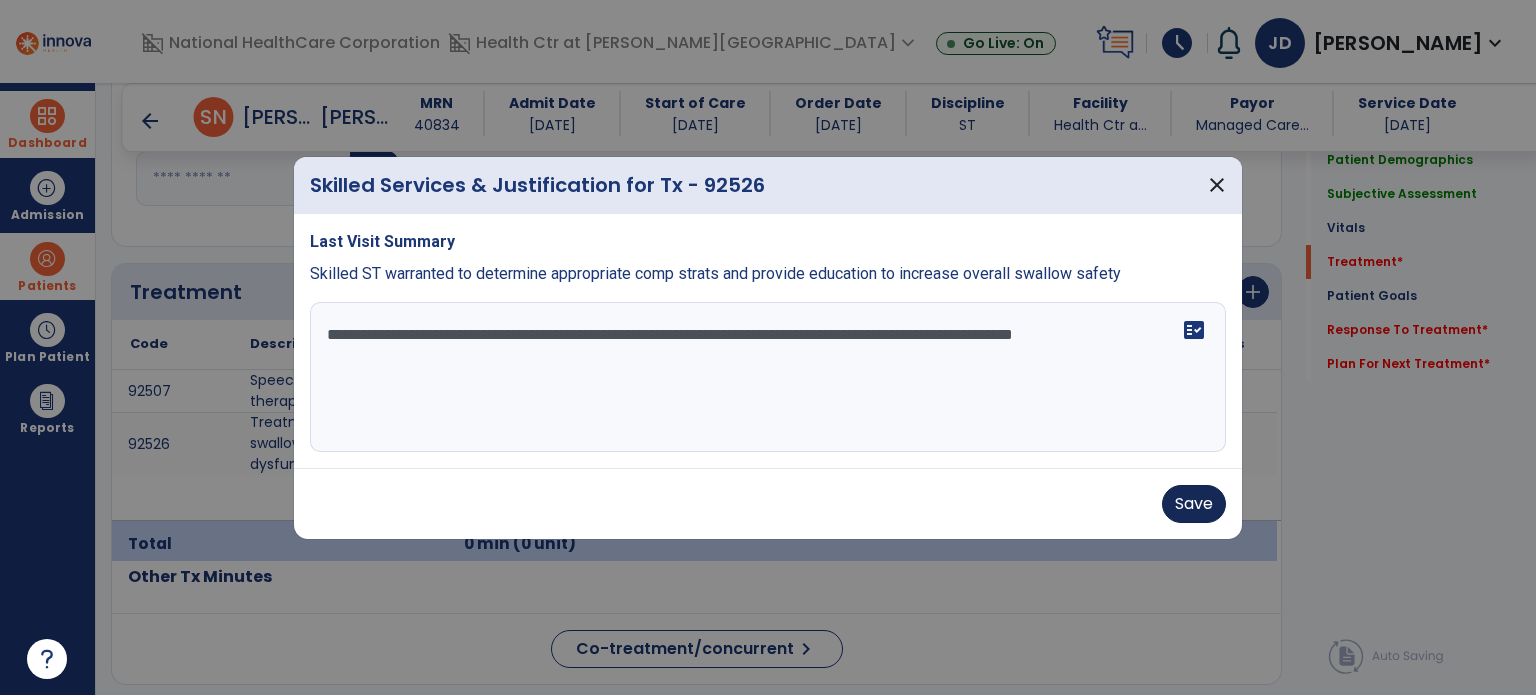 type on "**********" 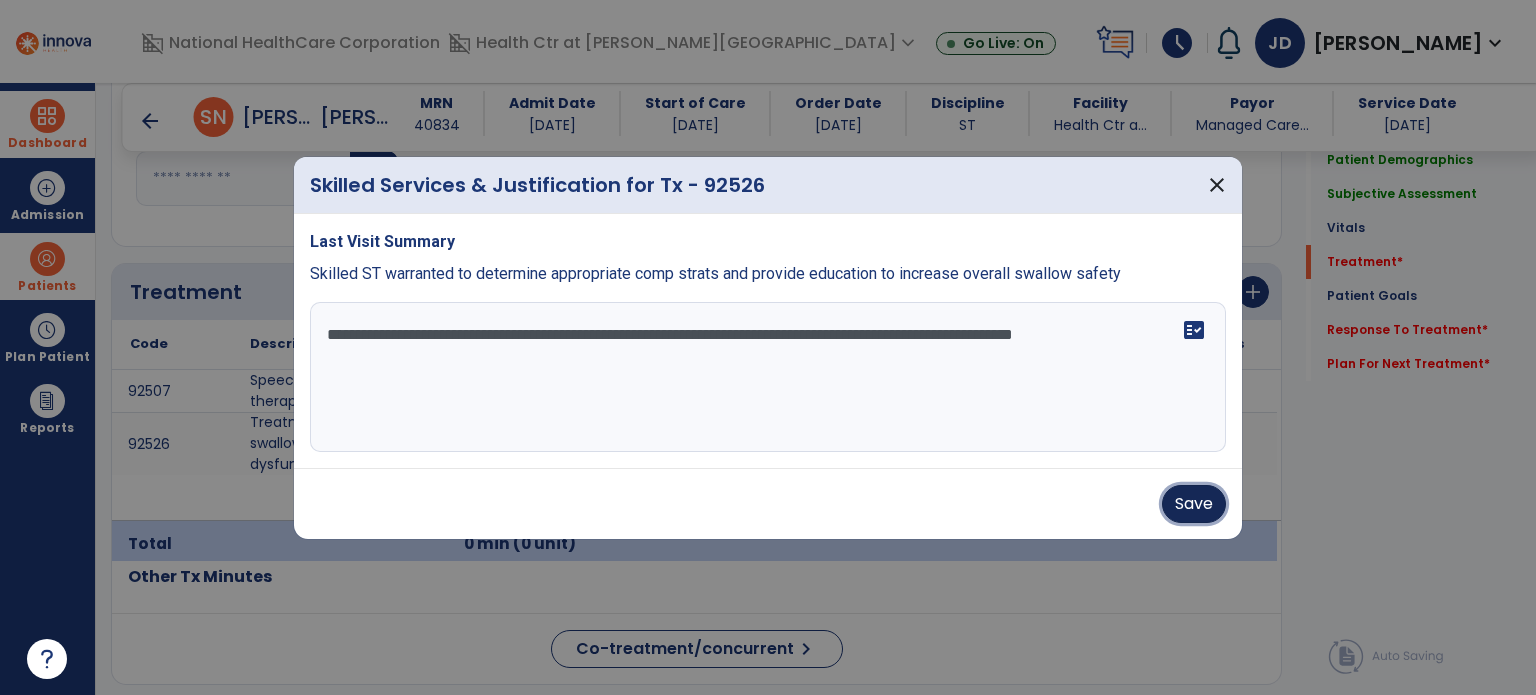 click on "Save" at bounding box center (1194, 504) 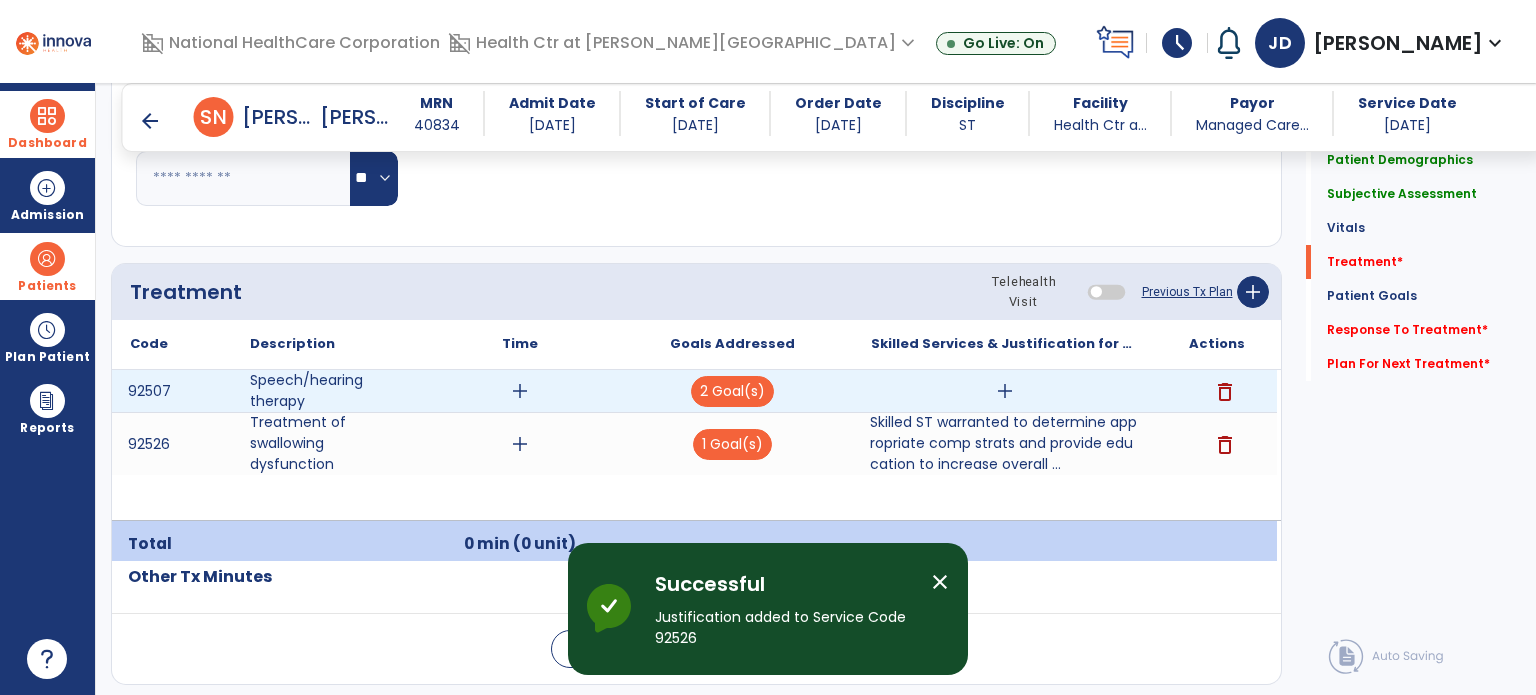 click on "add" at bounding box center [1005, 391] 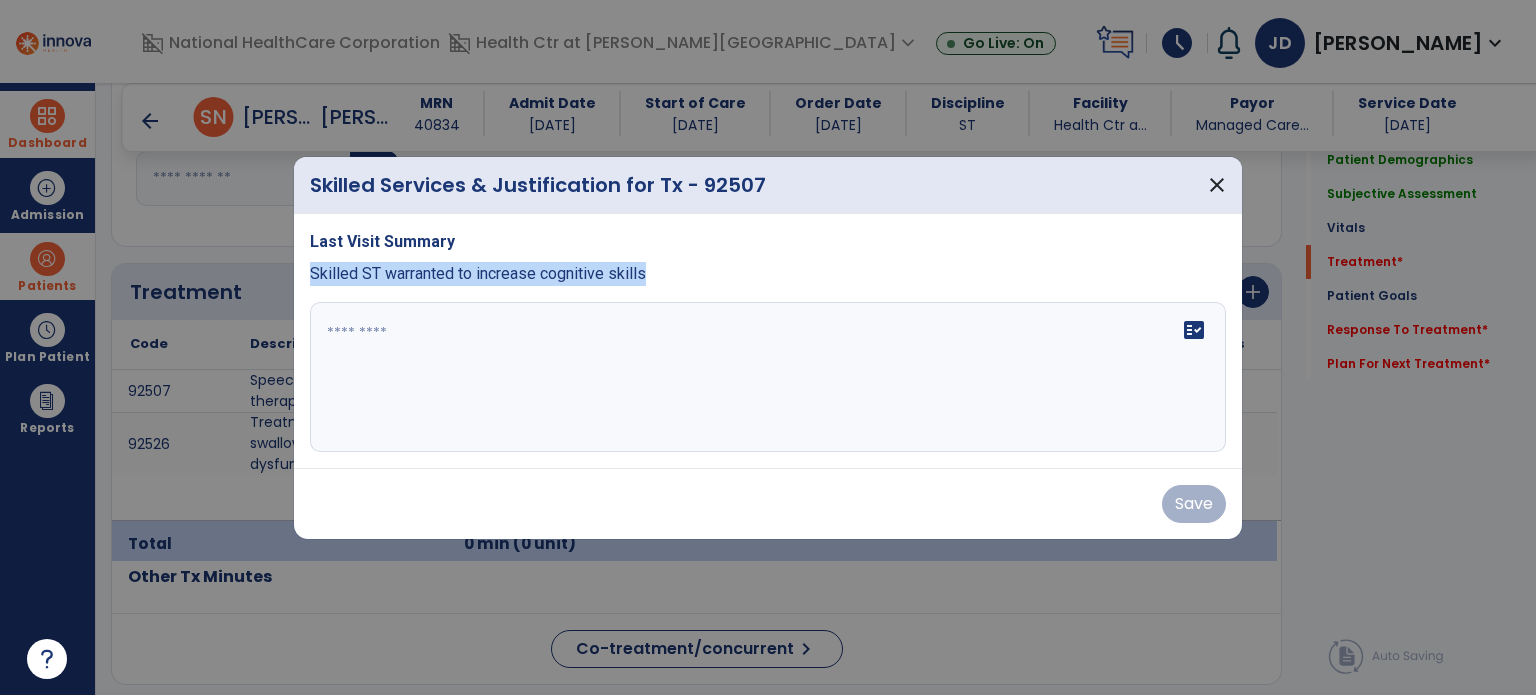 drag, startPoint x: 639, startPoint y: 277, endPoint x: 308, endPoint y: 276, distance: 331.0015 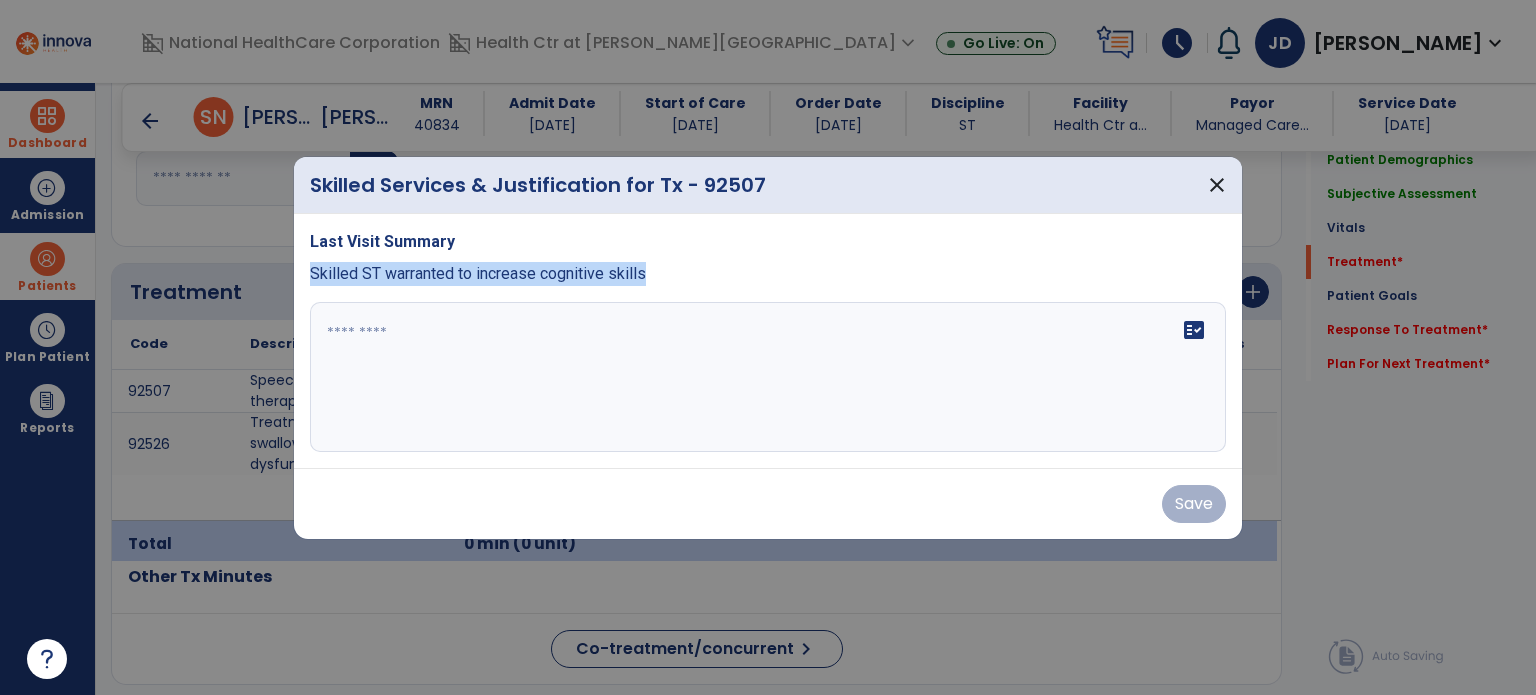 click on "Last Visit Summary Skilled ST warranted to increase cognitive skills   fact_check" at bounding box center [768, 341] 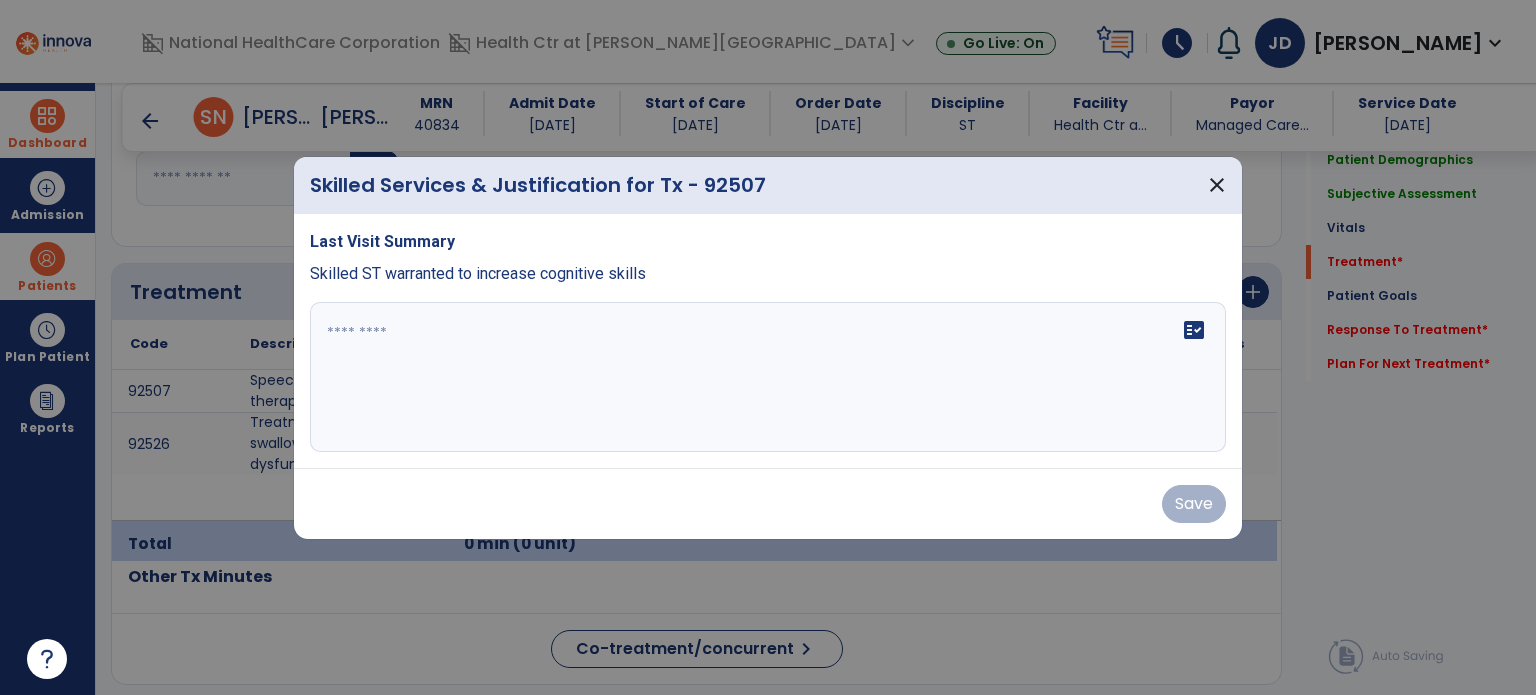 click on "fact_check" at bounding box center (768, 377) 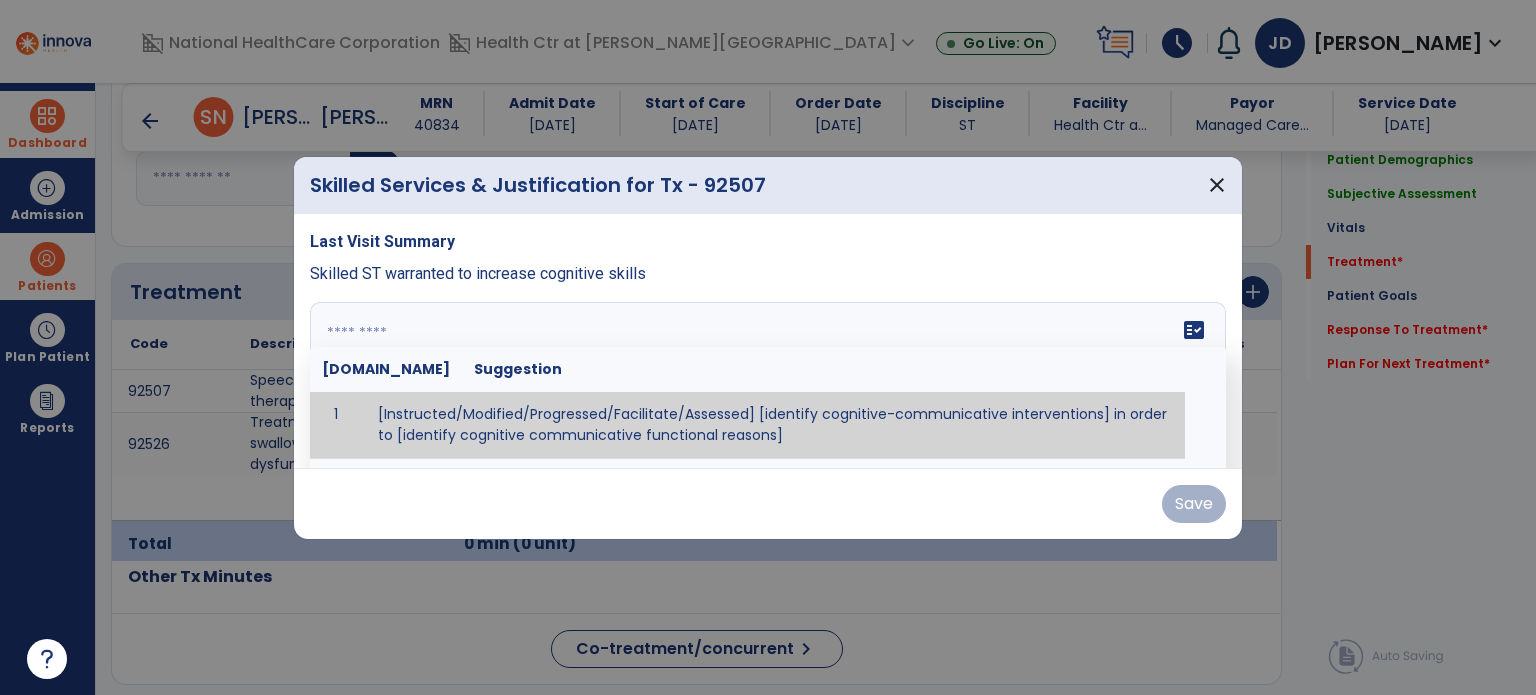 paste on "**********" 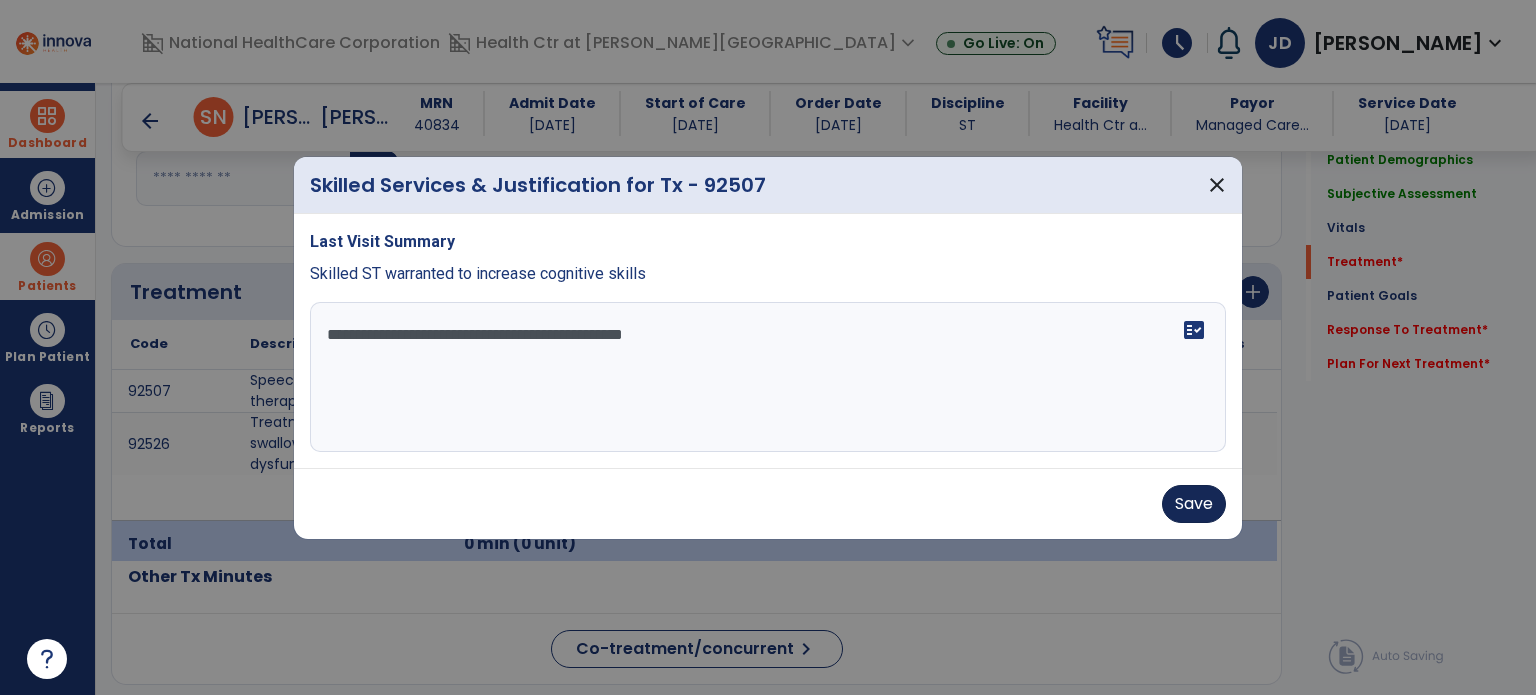type on "**********" 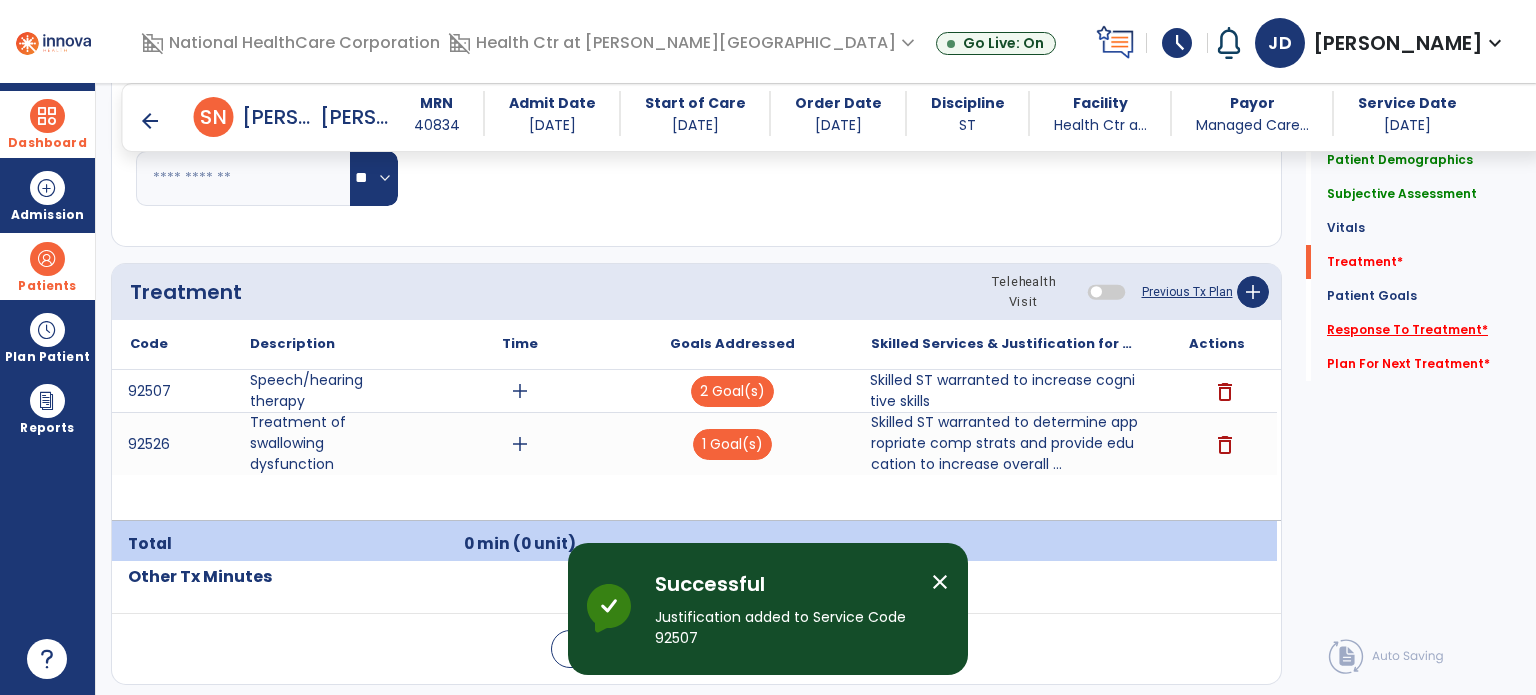 click on "Response To Treatment   *" 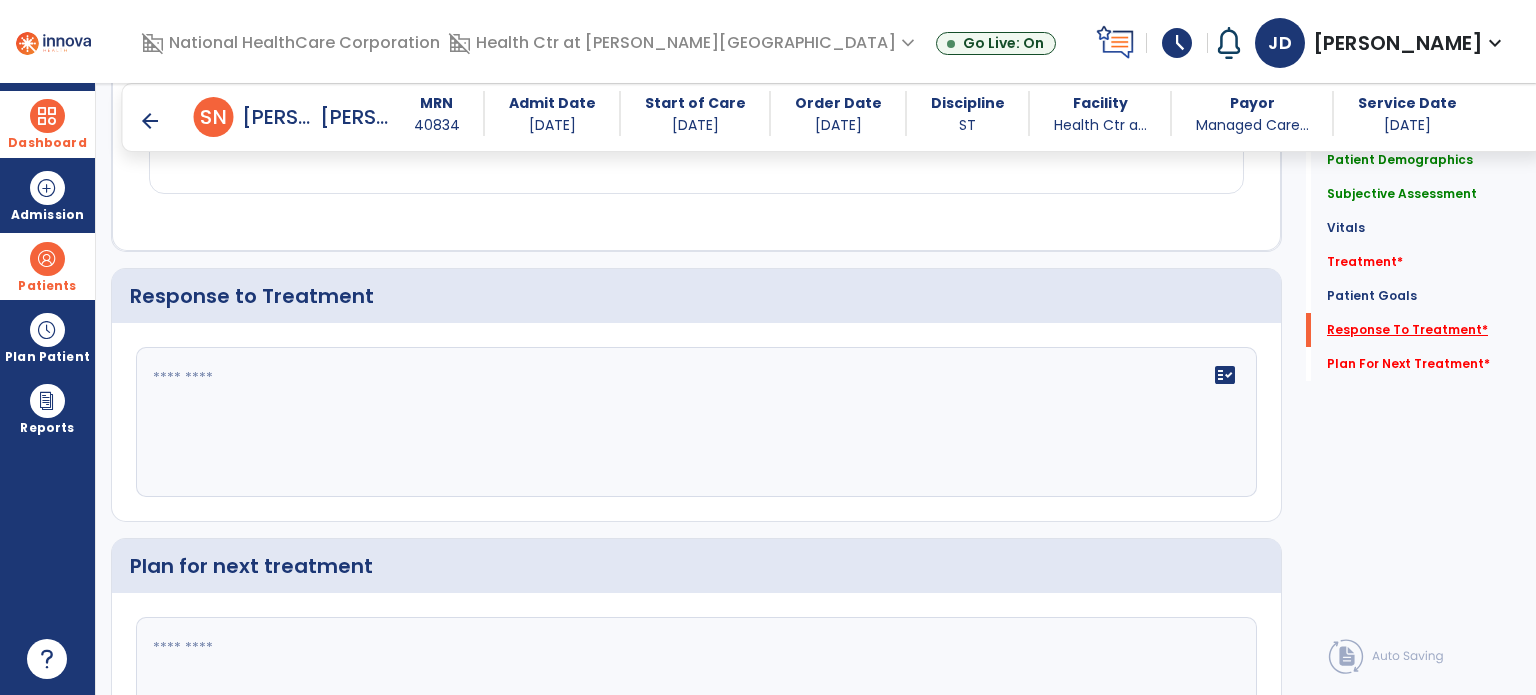 scroll, scrollTop: 2689, scrollLeft: 0, axis: vertical 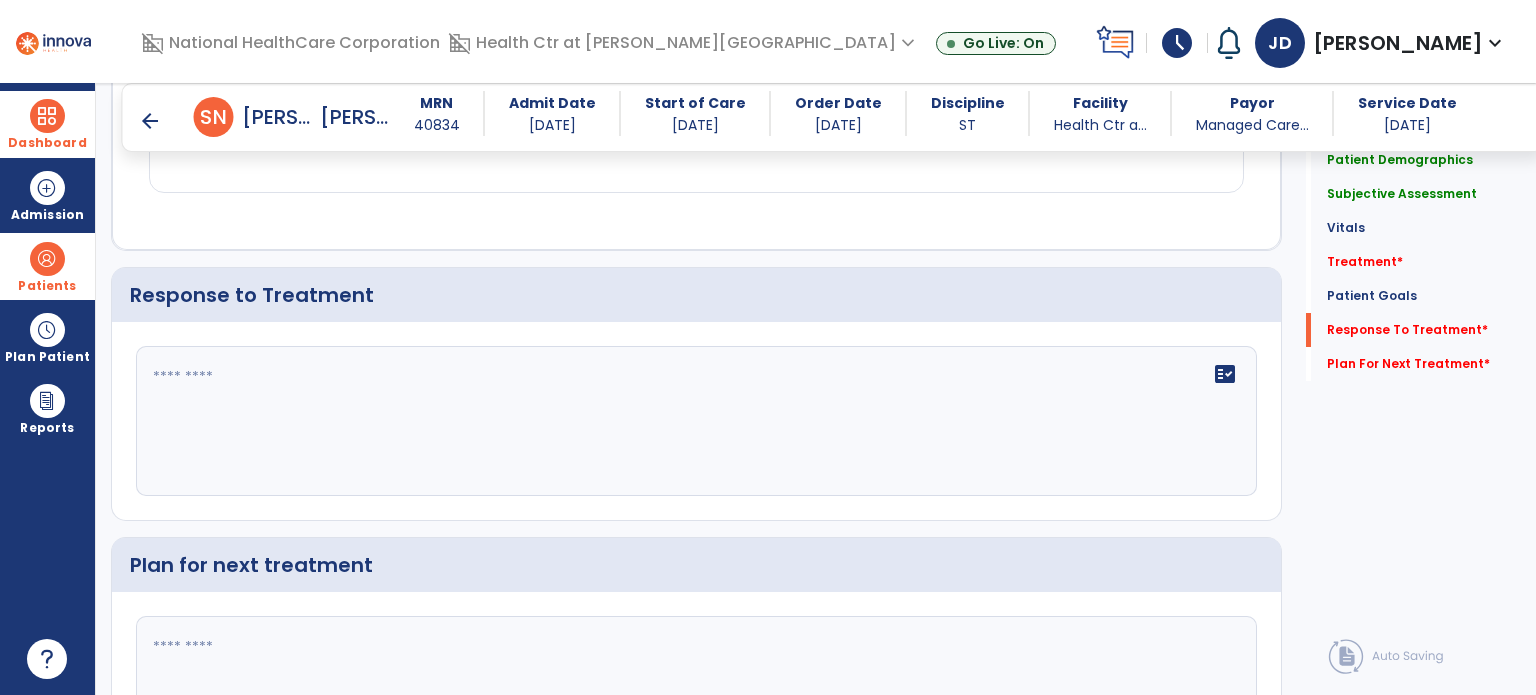 click on "fact_check" 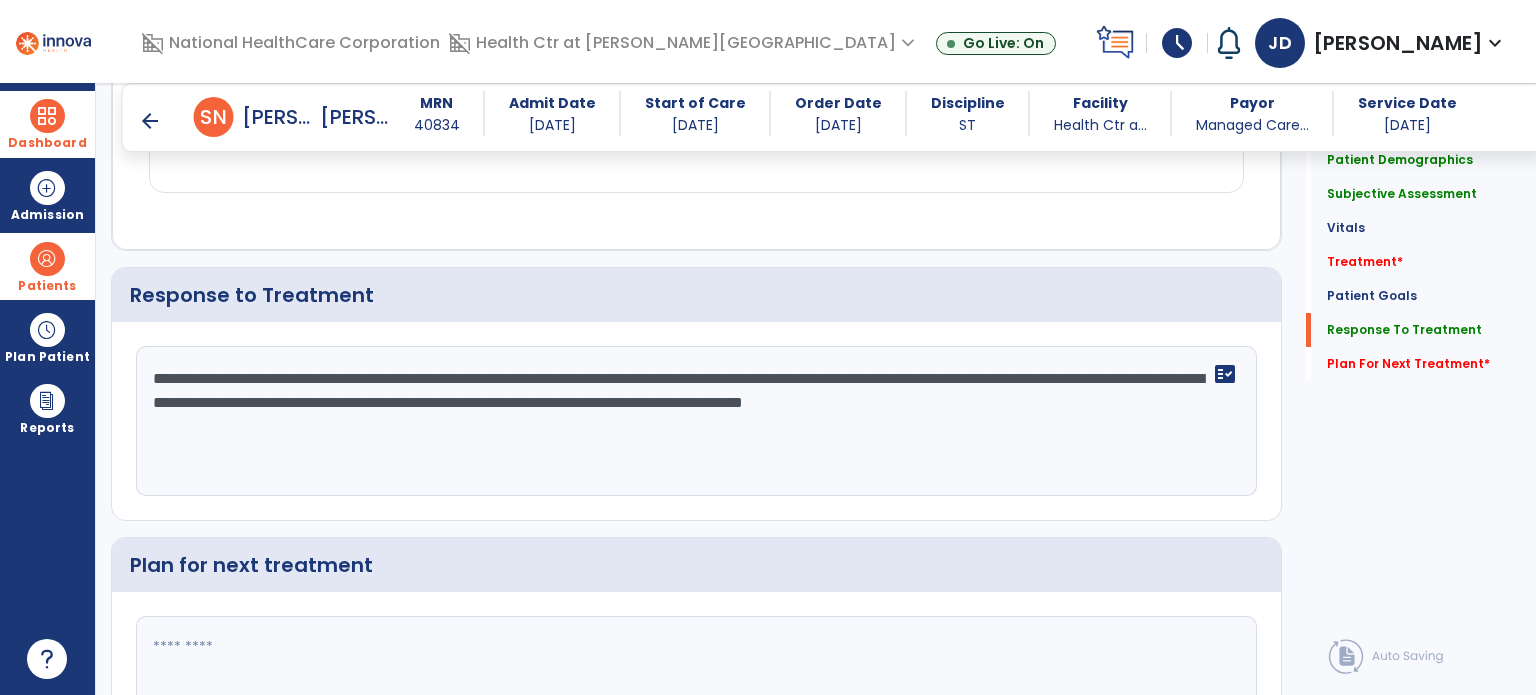 type on "**********" 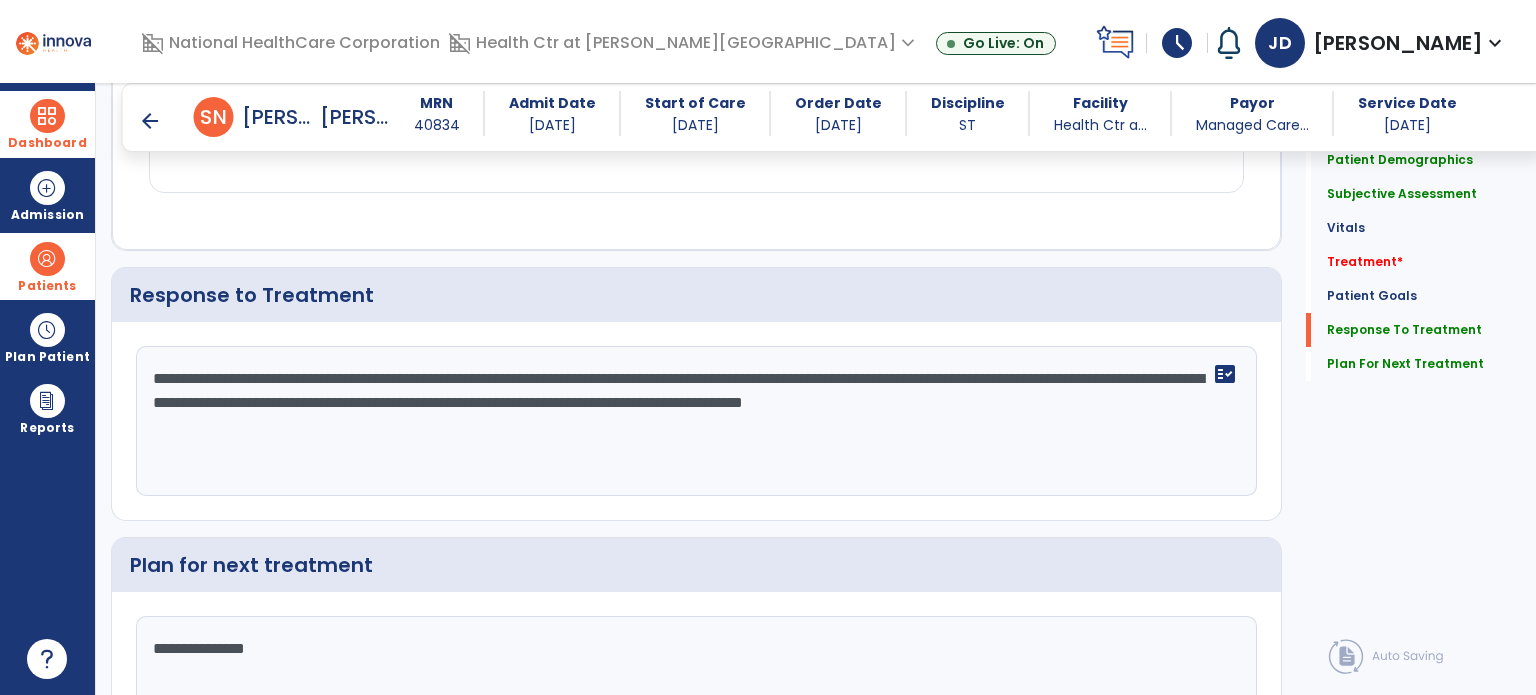 click on "**********" 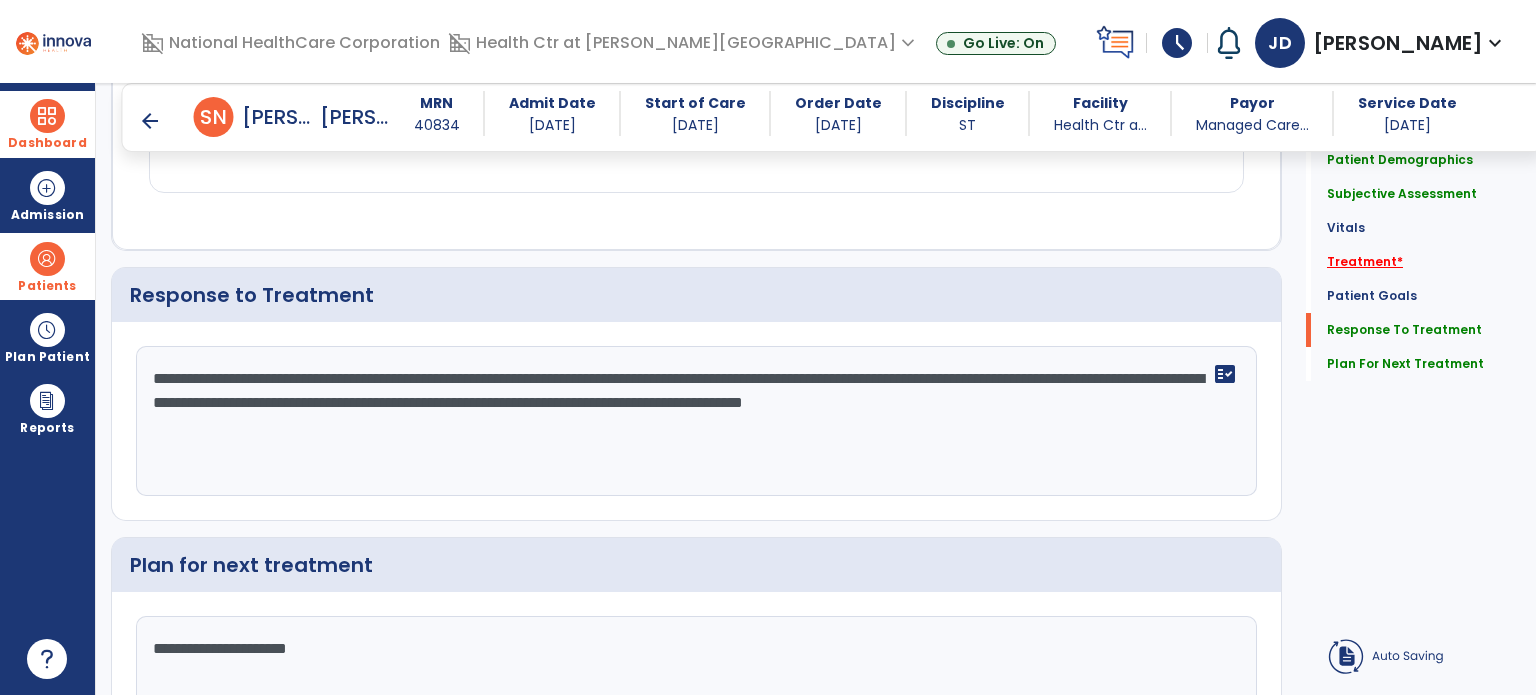 type on "**********" 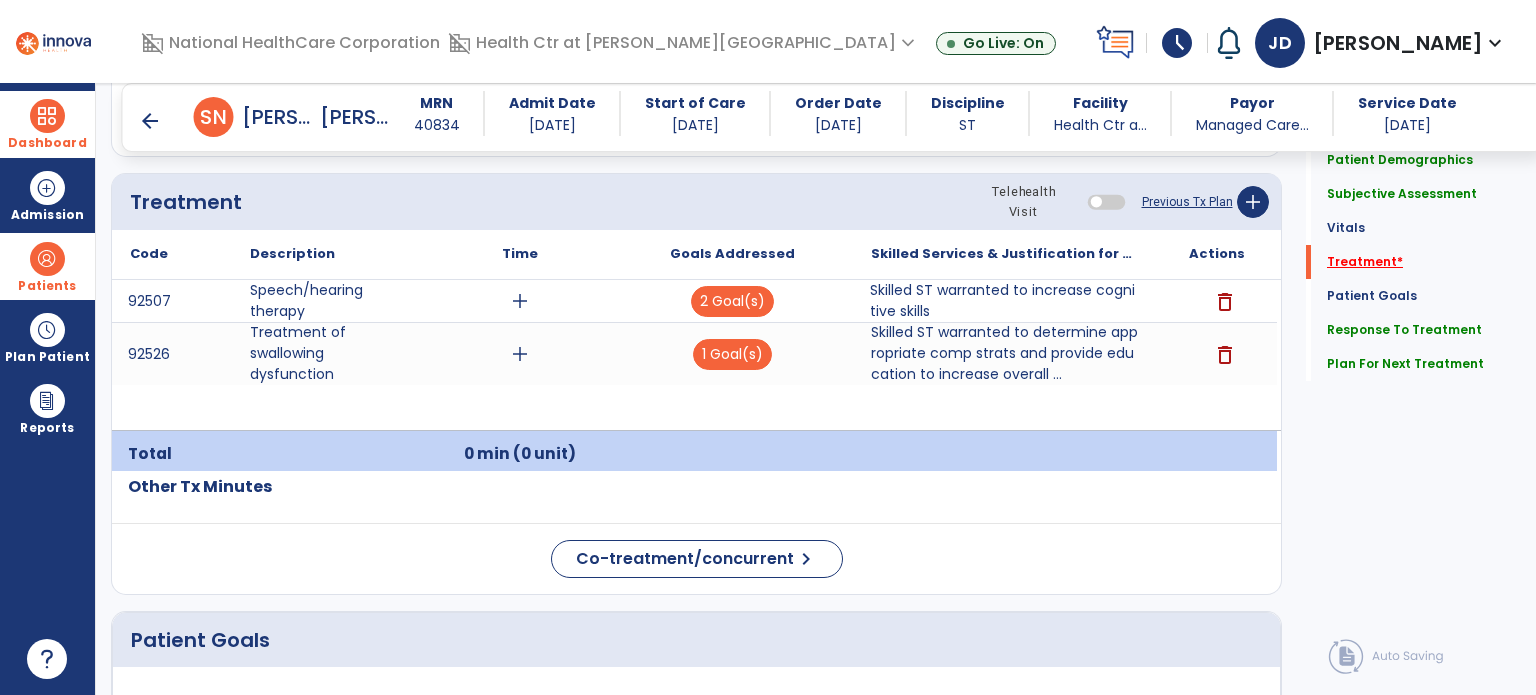 scroll, scrollTop: 1179, scrollLeft: 0, axis: vertical 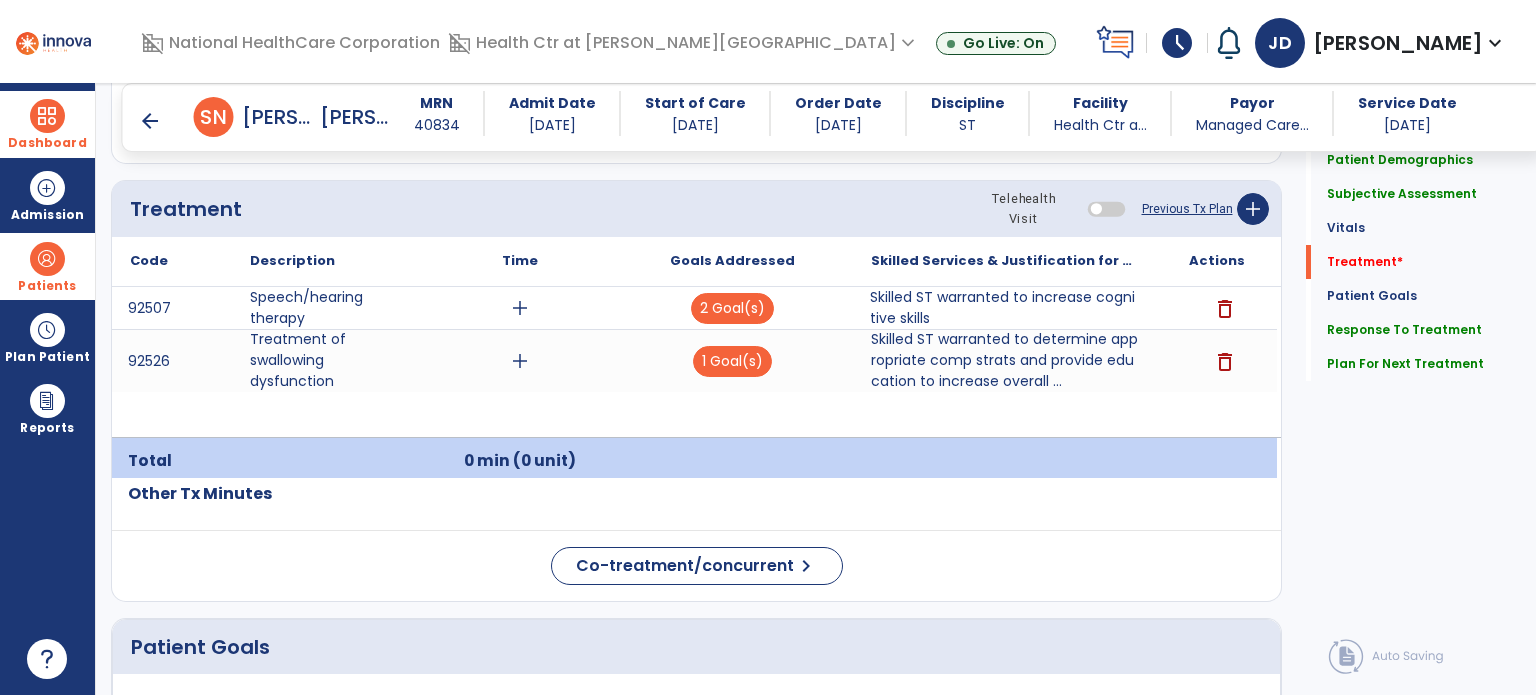 click on "add" at bounding box center (520, 308) 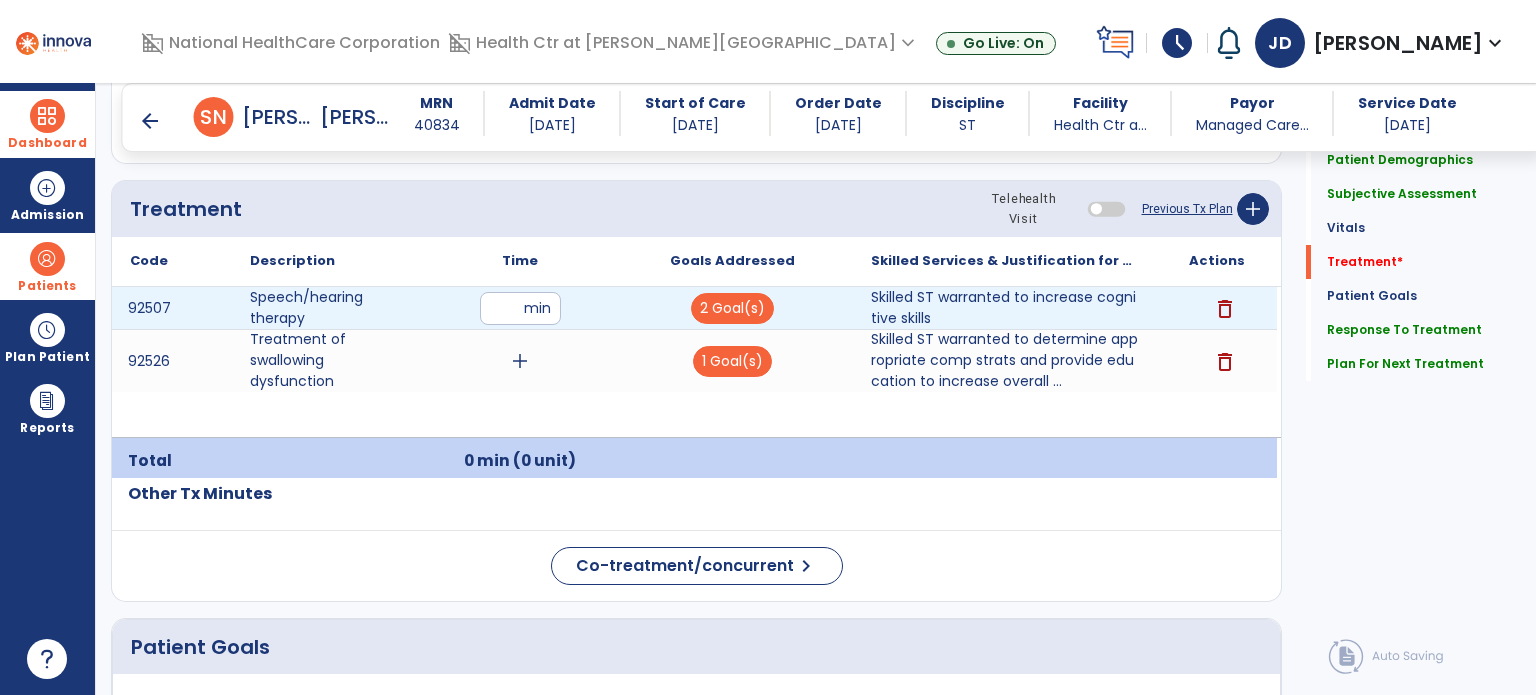 type on "**" 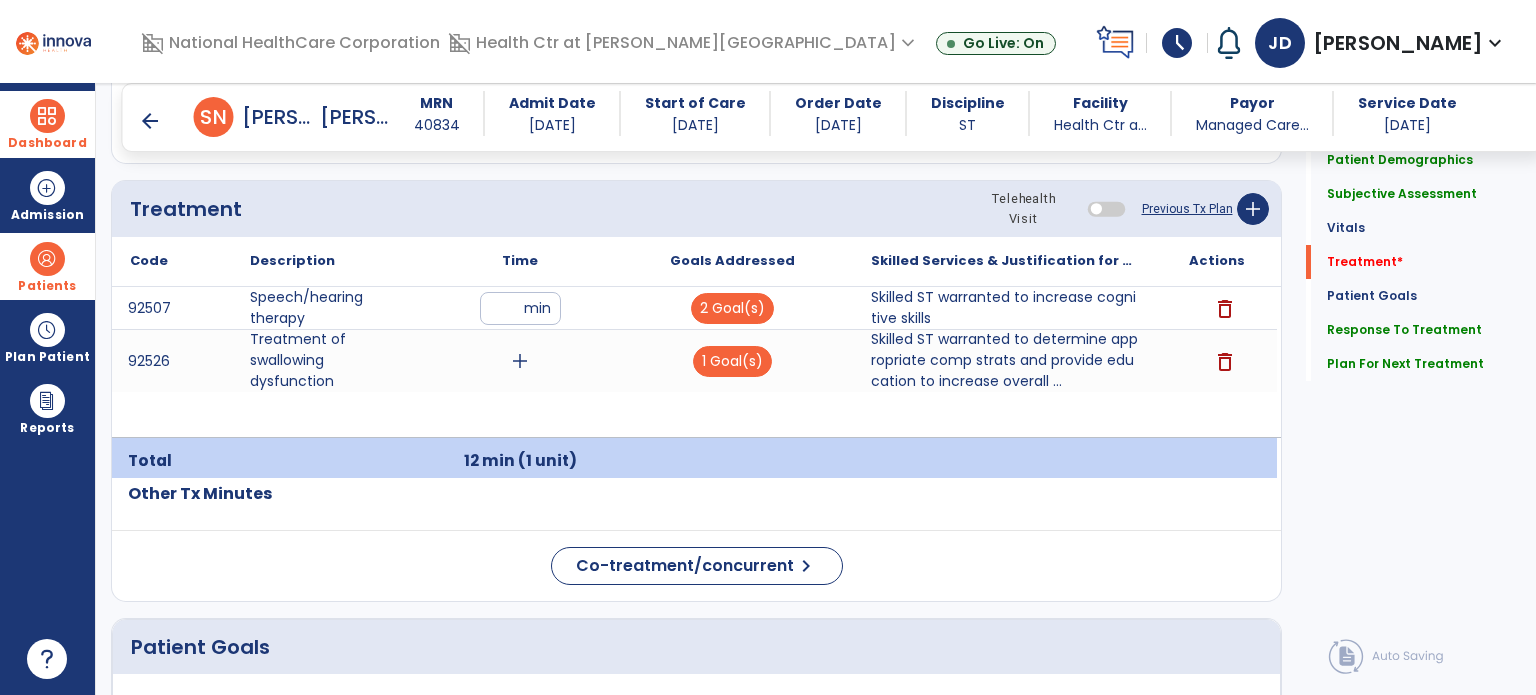 click on "add" at bounding box center [520, 361] 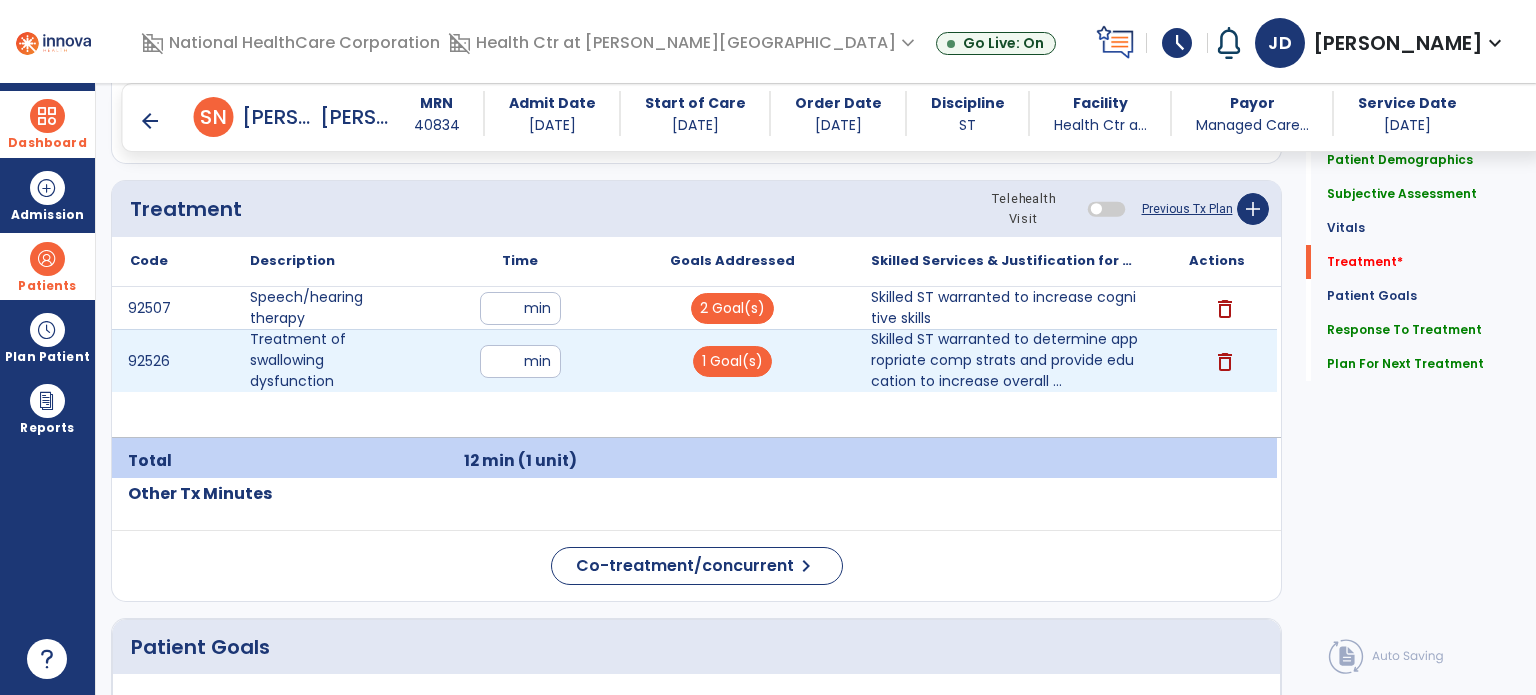 type on "**" 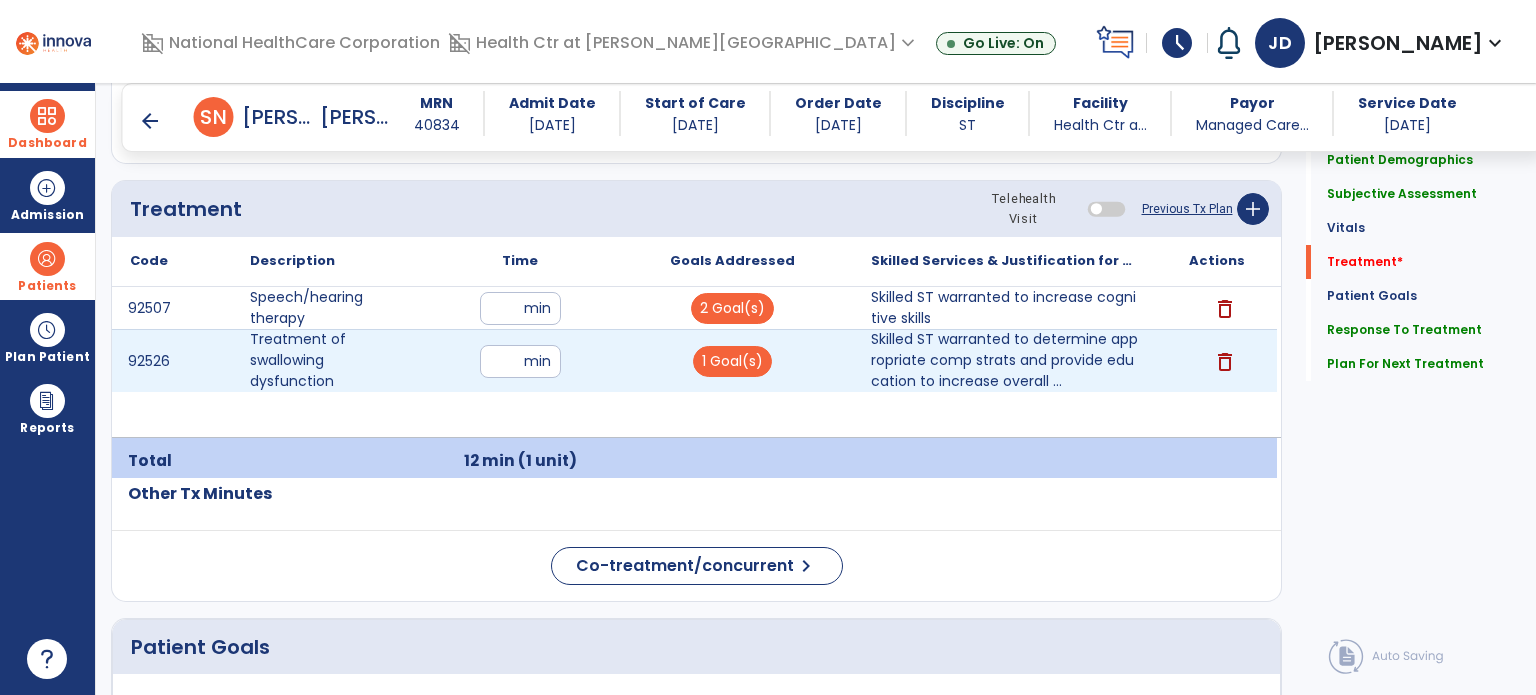 click on "Quick Links  Patient Demographics   Patient Demographics   Subjective Assessment   Subjective Assessment   Vitals   Vitals   Treatment   *  Treatment   *  Patient Goals   Patient Goals   Response To Treatment   Response To Treatment   Plan For Next Treatment   Plan For Next Treatment" 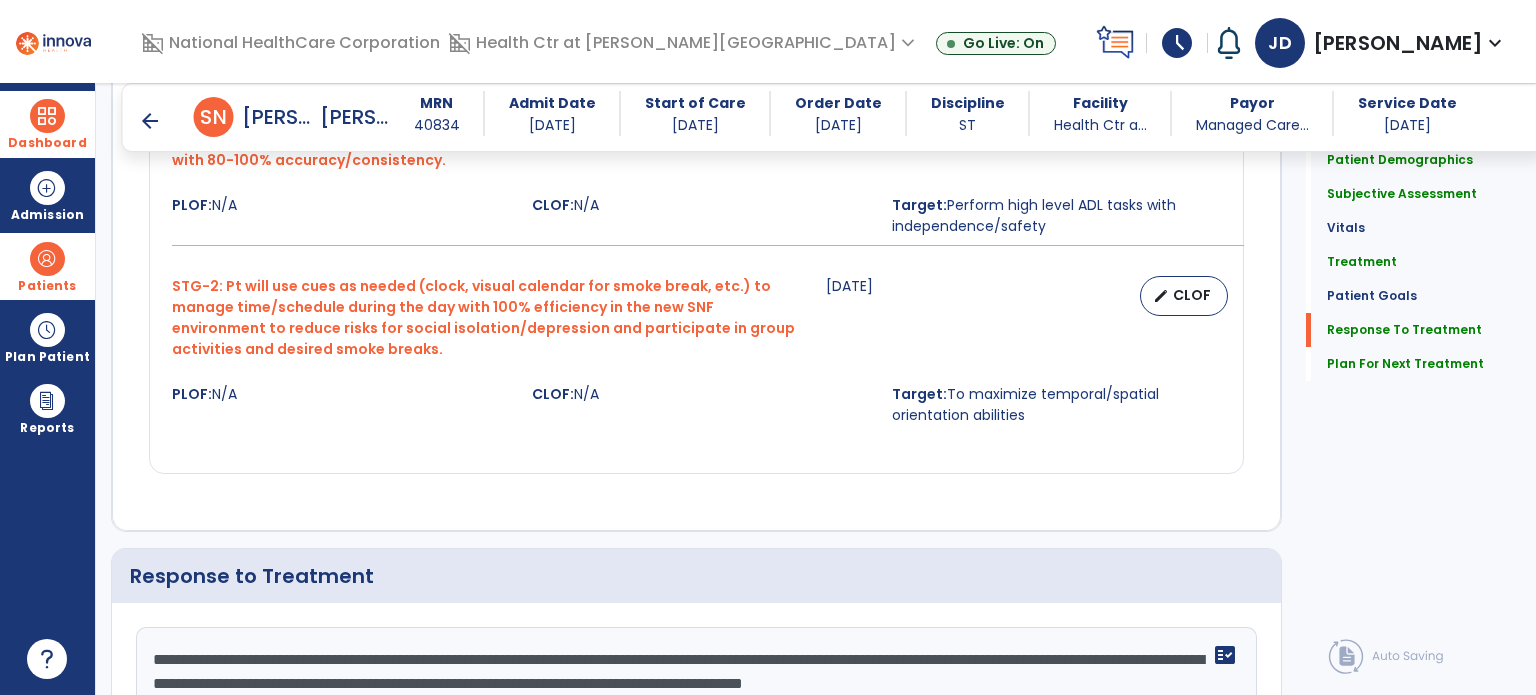 scroll, scrollTop: 2844, scrollLeft: 0, axis: vertical 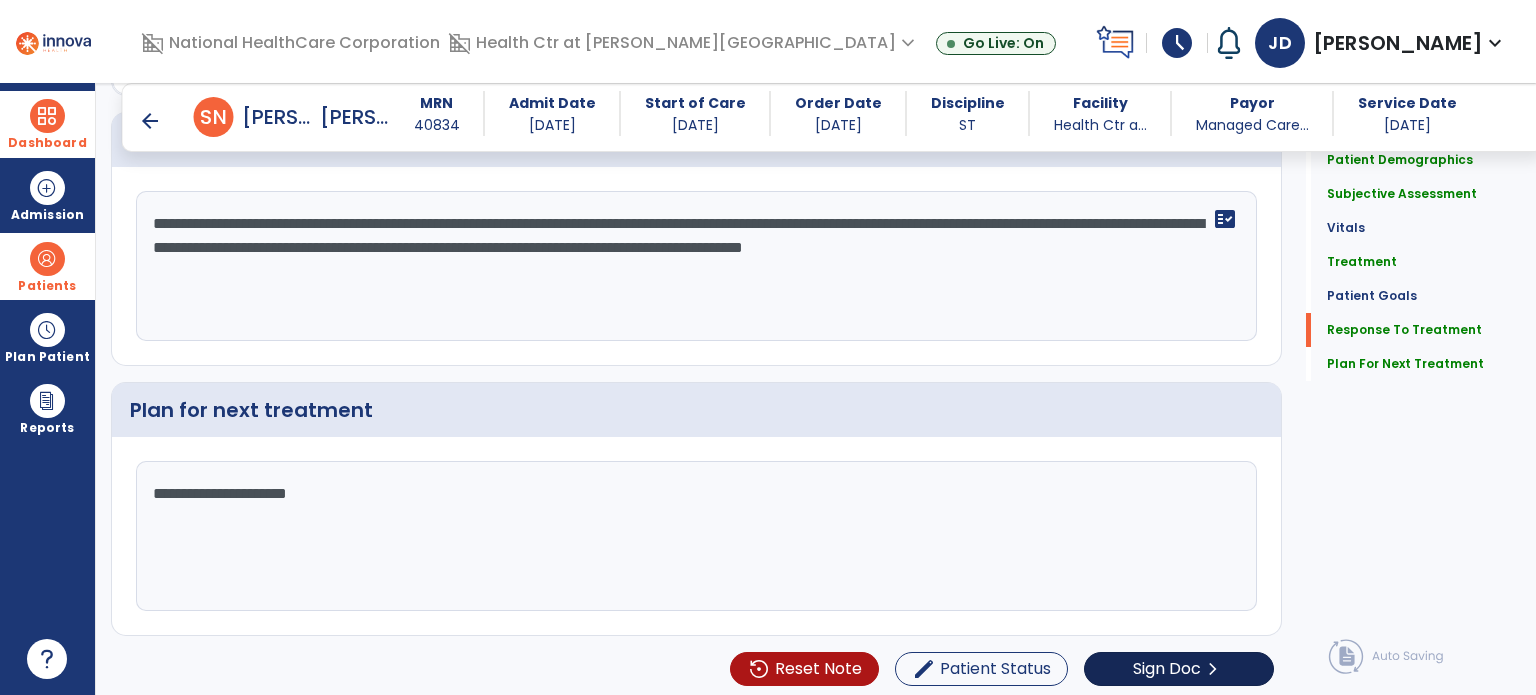 click on "chevron_right" 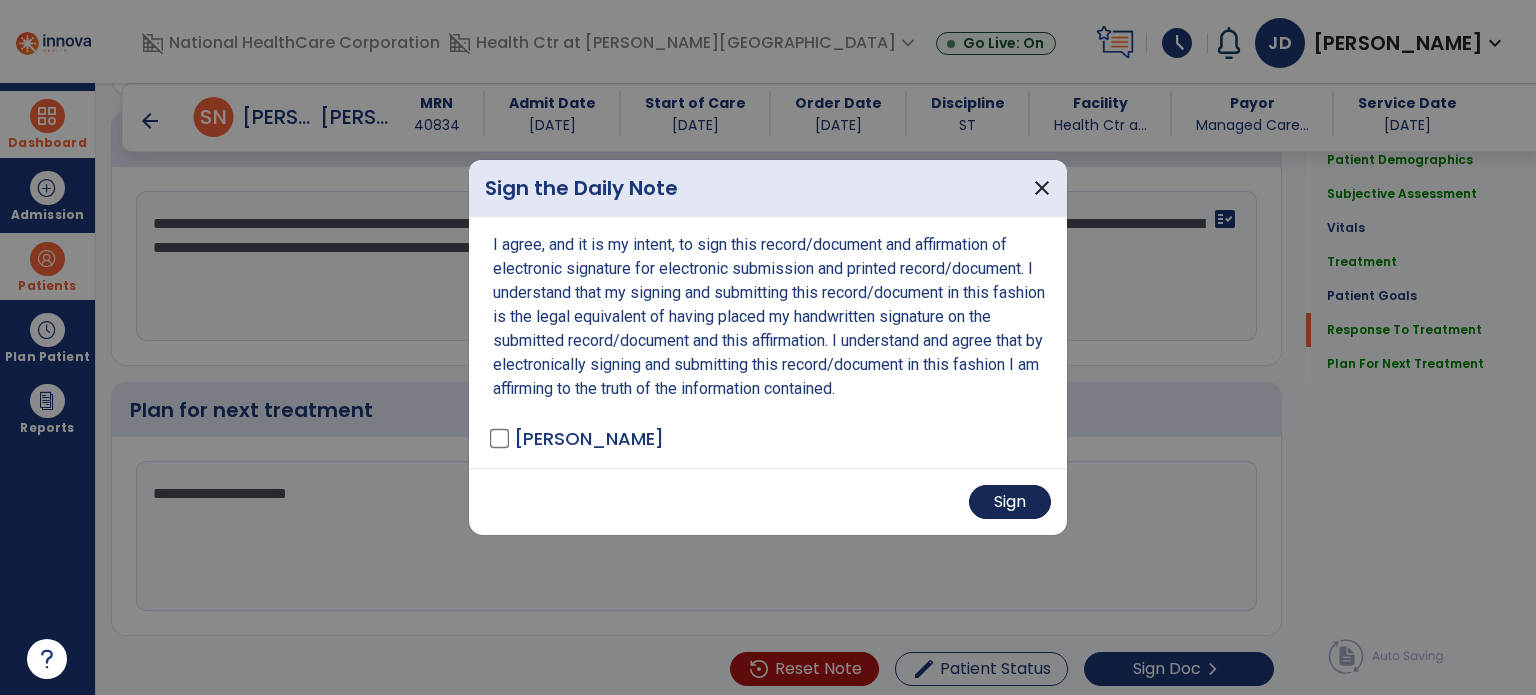 click on "Sign" at bounding box center (1010, 502) 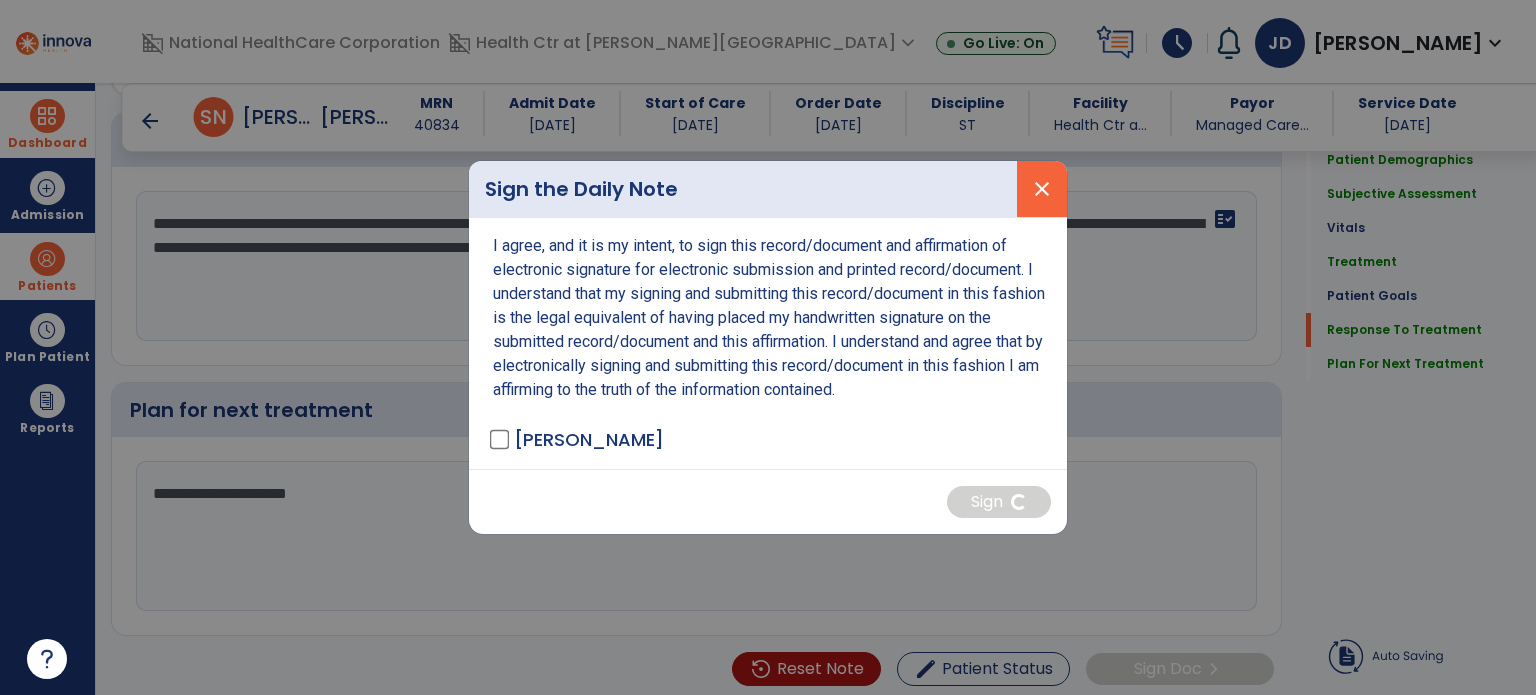 click on "close" at bounding box center (1042, 189) 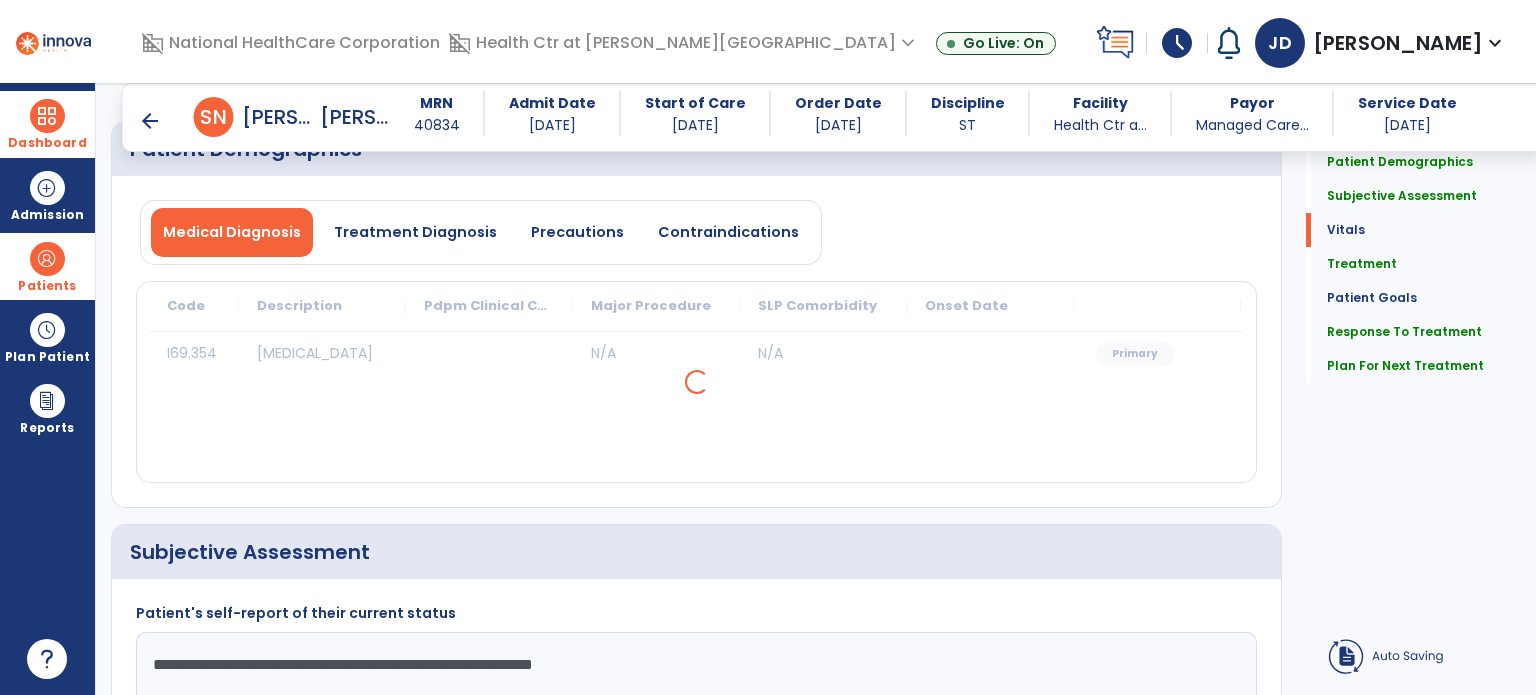 scroll, scrollTop: 0, scrollLeft: 0, axis: both 